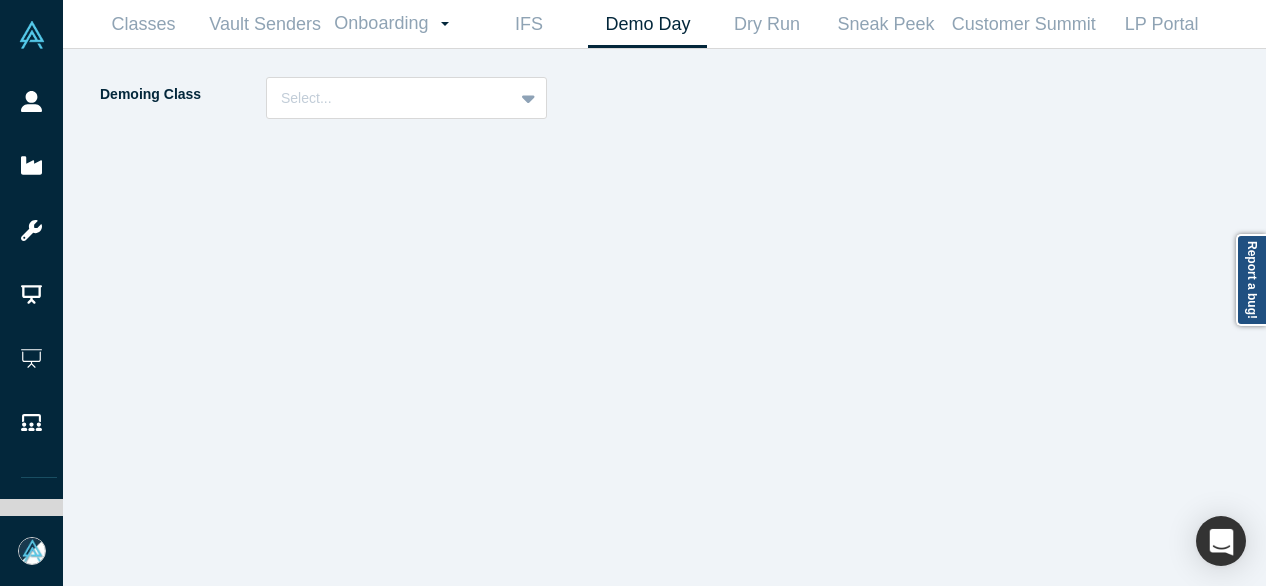 scroll, scrollTop: 0, scrollLeft: 0, axis: both 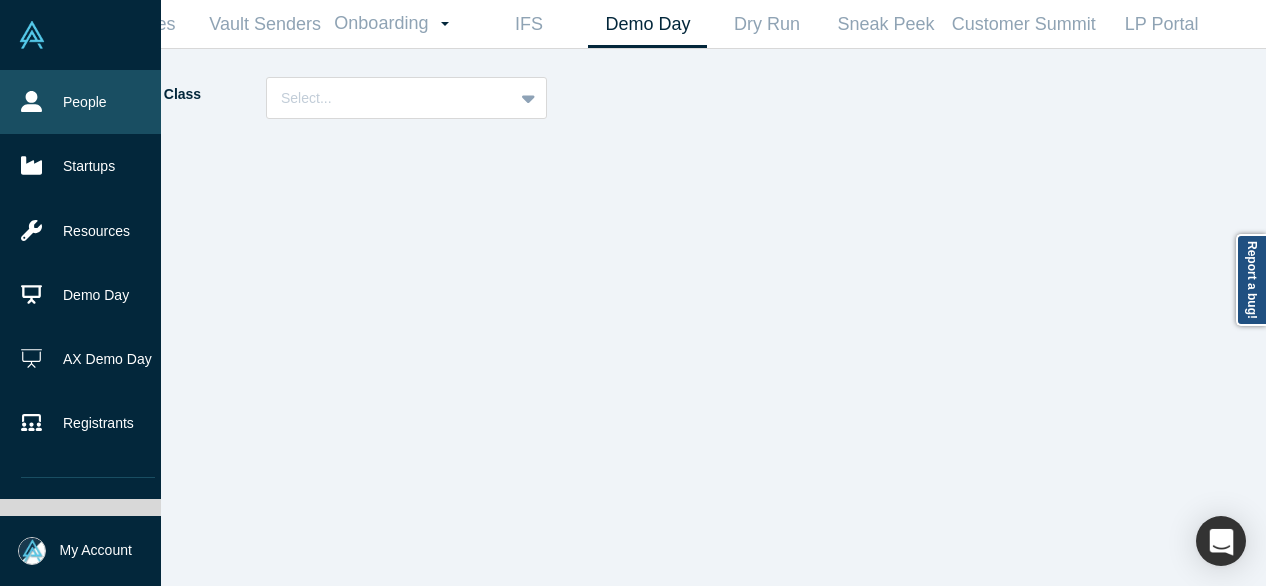 click on "People" at bounding box center [88, 102] 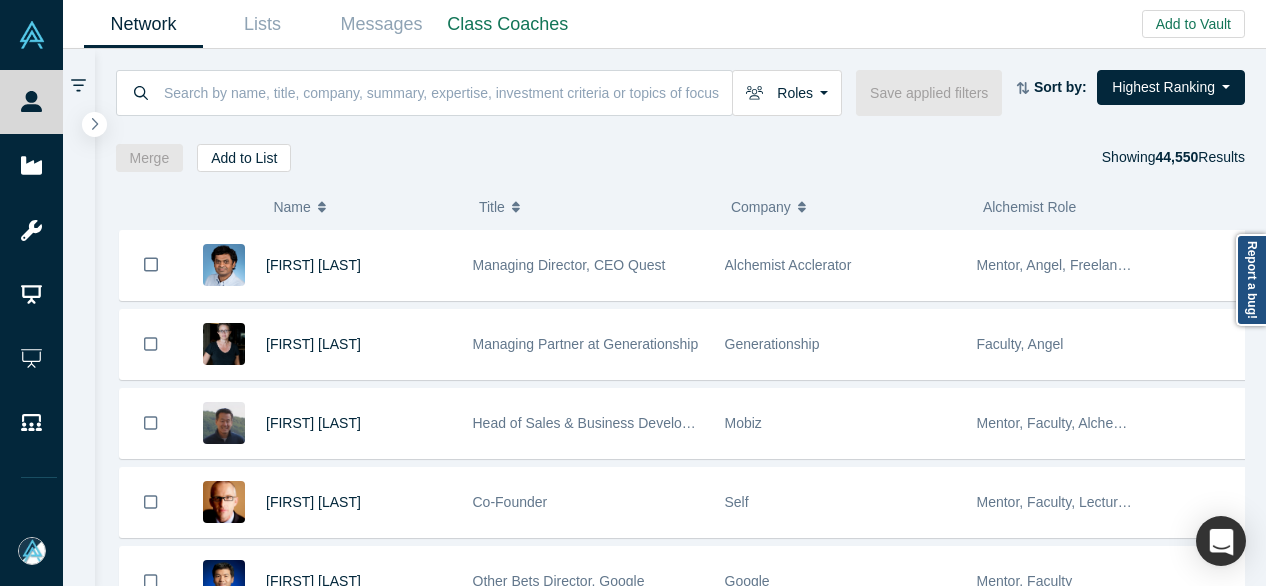 scroll, scrollTop: 0, scrollLeft: 0, axis: both 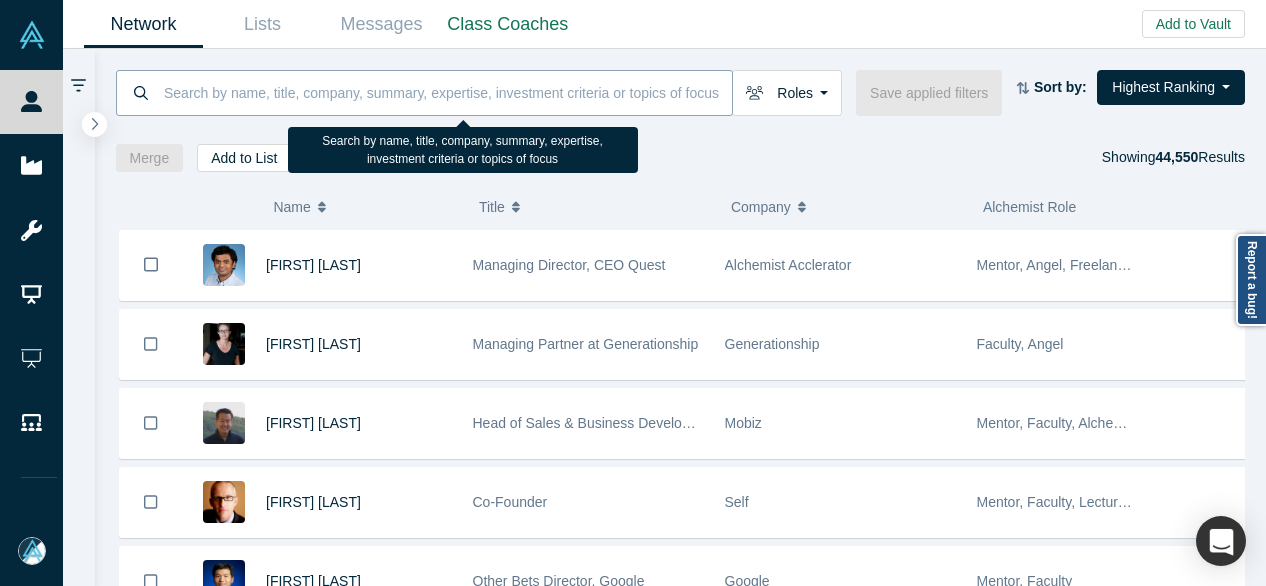 click at bounding box center (447, 92) 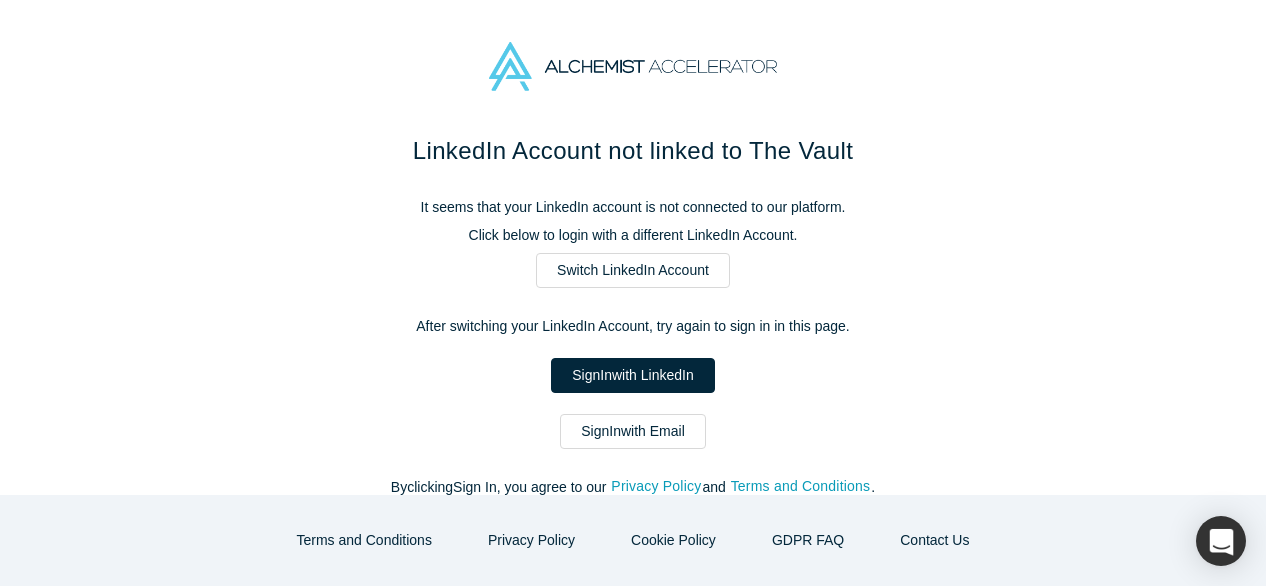 scroll, scrollTop: 0, scrollLeft: 0, axis: both 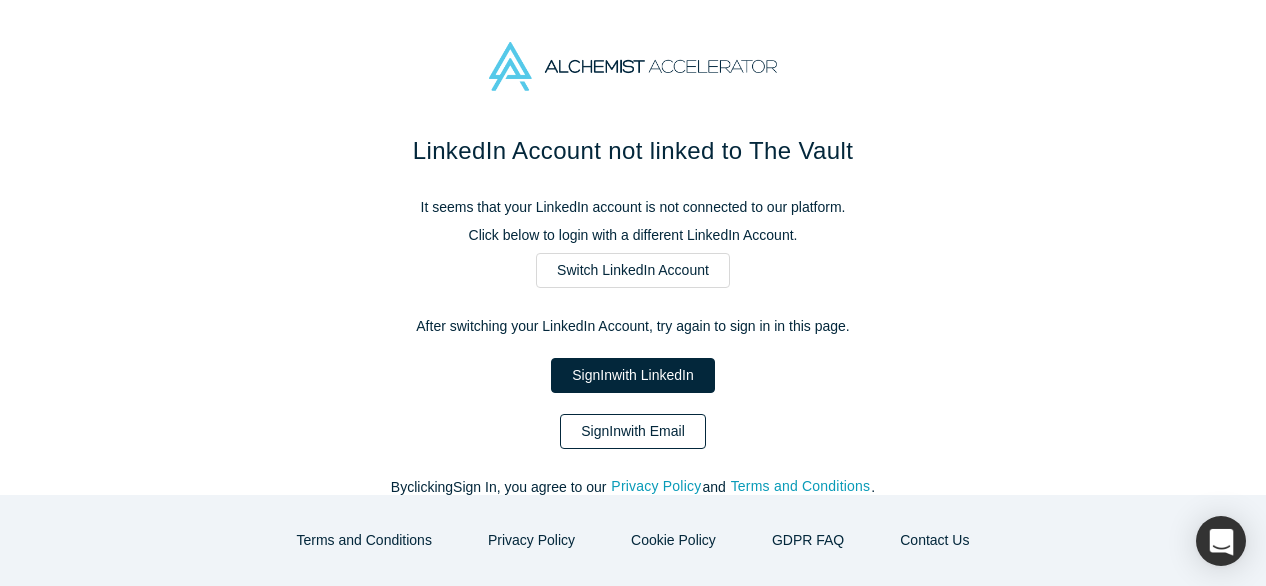 drag, startPoint x: 622, startPoint y: 429, endPoint x: 626, endPoint y: 416, distance: 13.601471 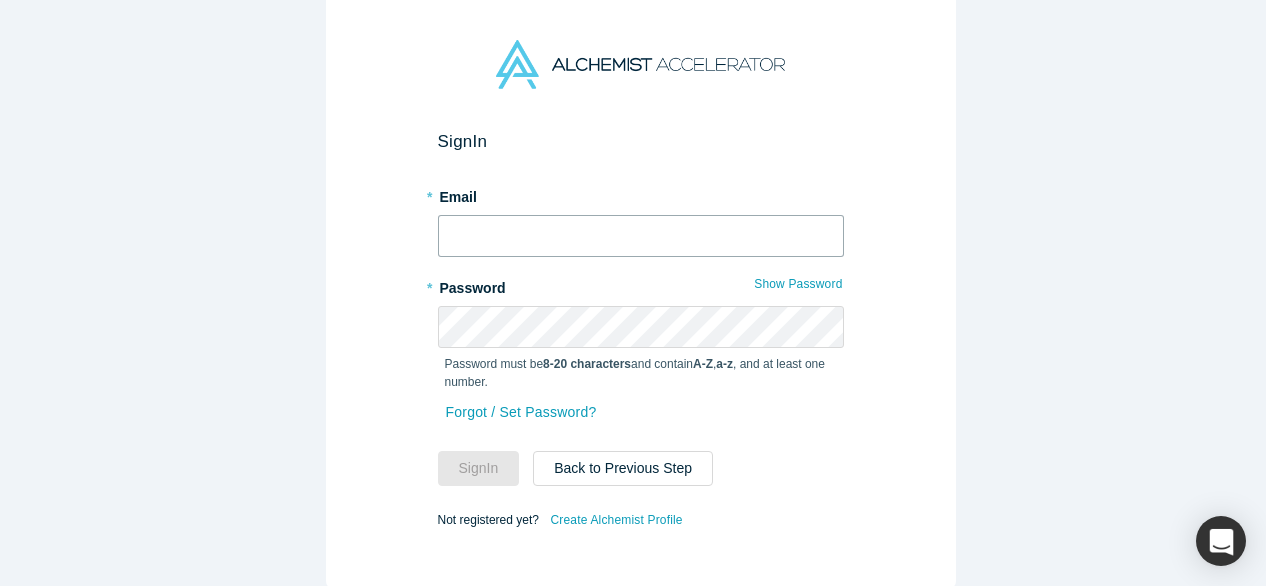 type on "mia@alchemistaccelerator.com" 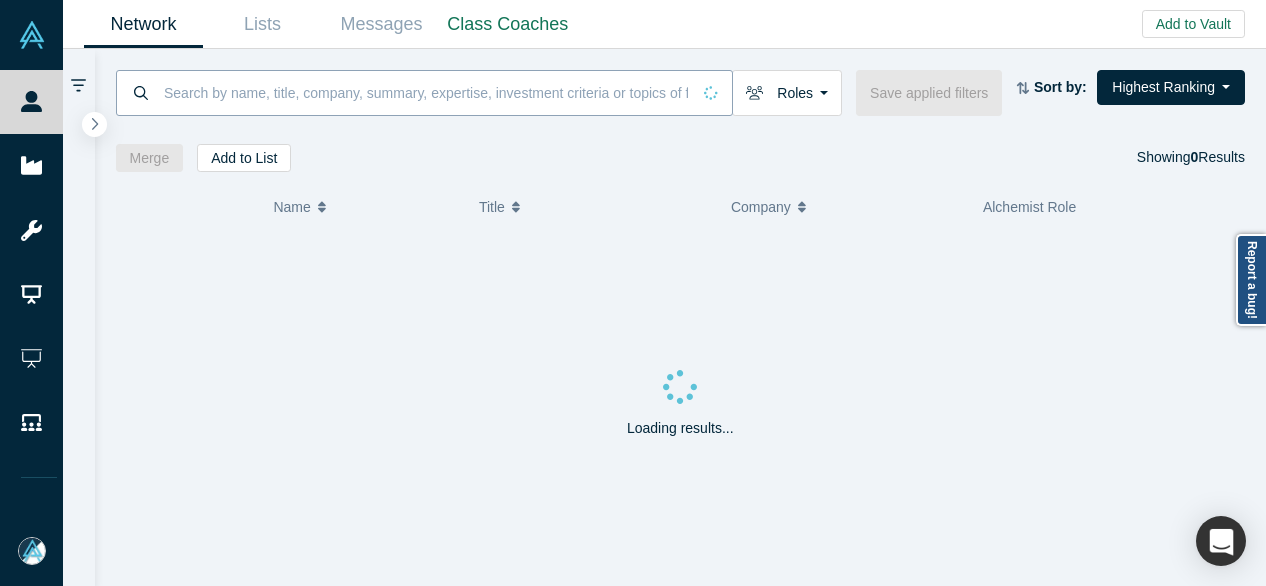 click at bounding box center (426, 92) 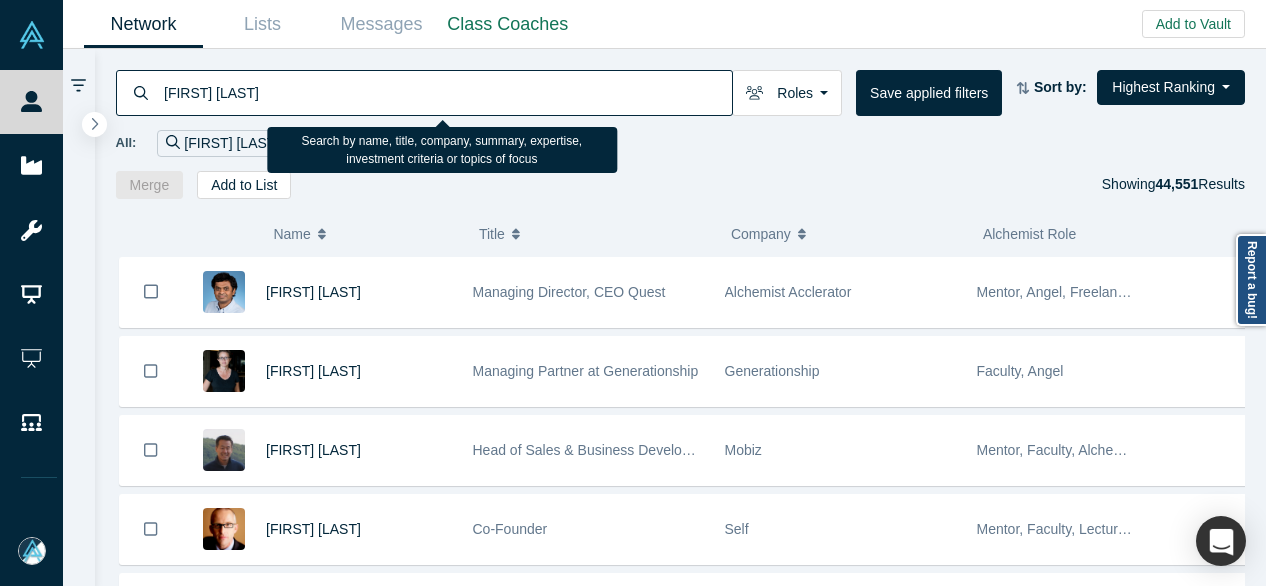 type on "Kate Goodall" 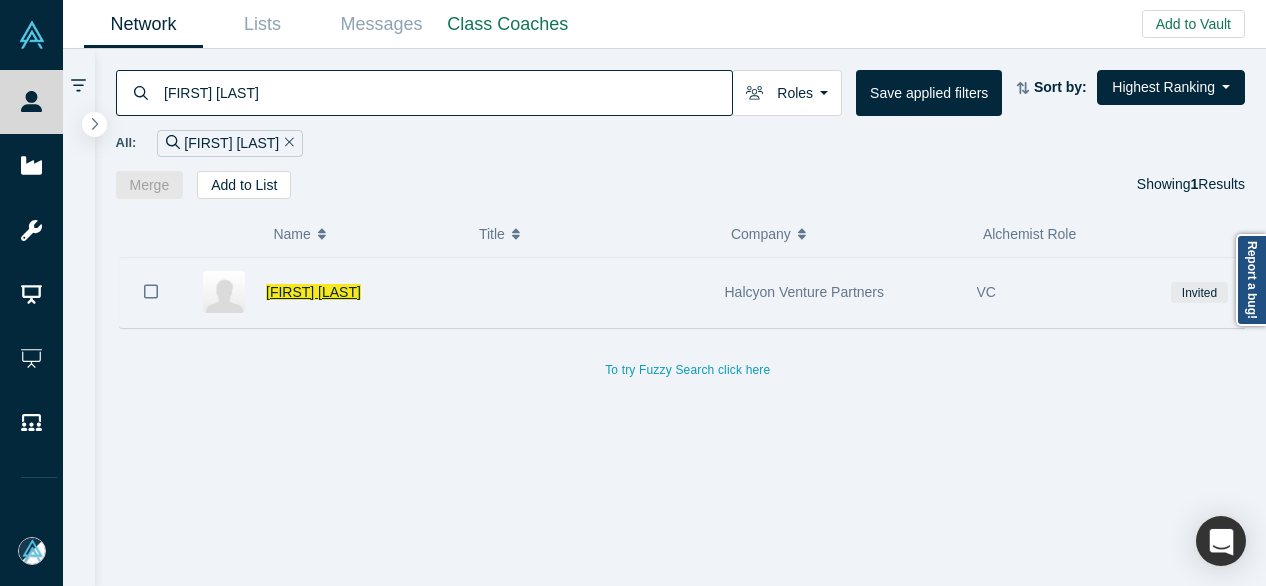 click on "Kate Goodall" at bounding box center (313, 292) 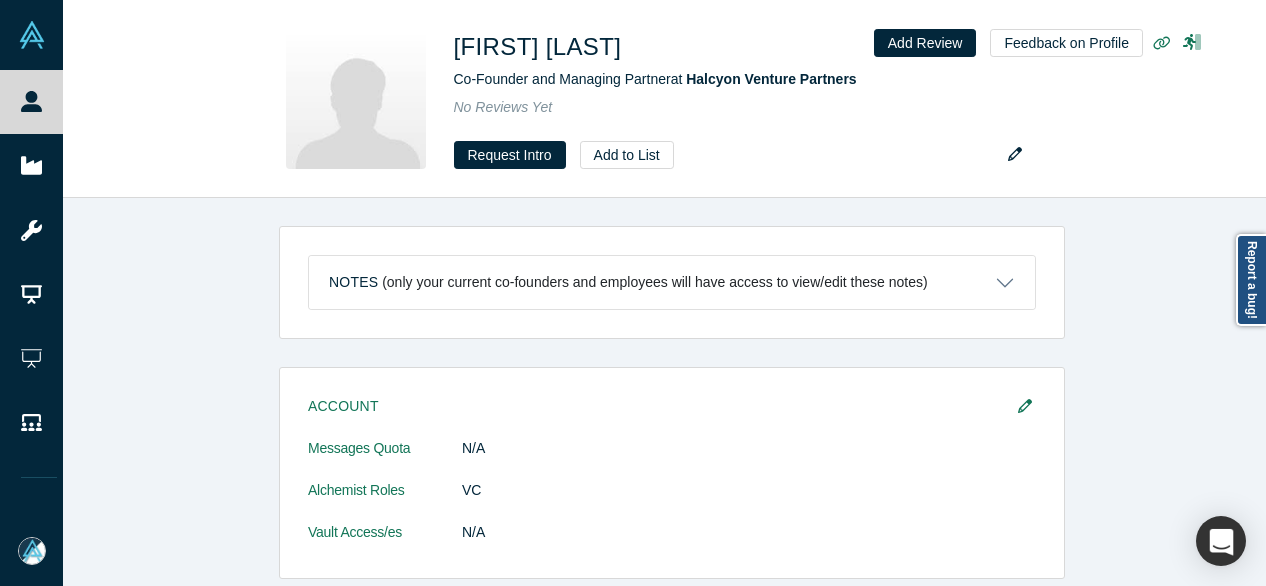 click on "Account   Messages Quota N/A Alchemist Roles VC Vault Access/es N/A Contact   Email(s) k.goodall@halcyonhouse.org  (primary) General   Alchemist Roles VC Response Rate 0%   (accepted  0  out of  1  messages) Current Experience   Co-Founder and Managing Partner  at   Halcyon Venture Partners Jan 2024  -  Present works  at   Halcyon Fund  -  Present Investment   Add your focus areas and compelling investment characteristics. Angel Funding   Add your typical check sizes and number of investments per year. Halcyon Venture Partners funding   Alchemist Portfolio   Add Alchemist companies you have invested in. Mentor / Advisor   Select your mentor type and your availability. Show Empty Sections" at bounding box center (672, 1134) 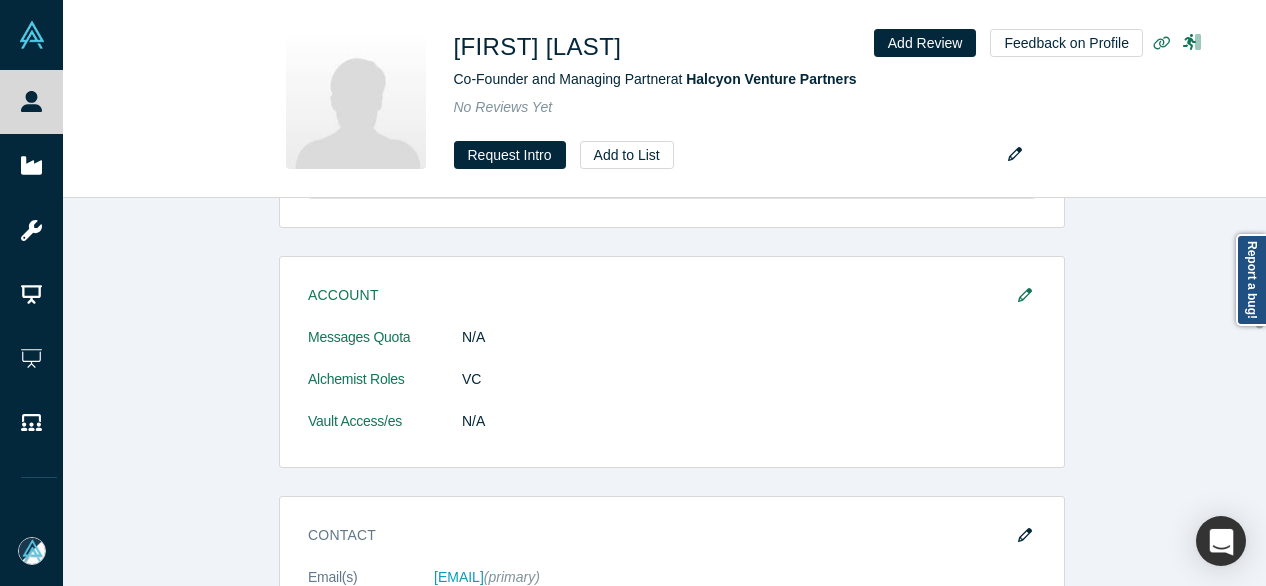 scroll, scrollTop: 200, scrollLeft: 0, axis: vertical 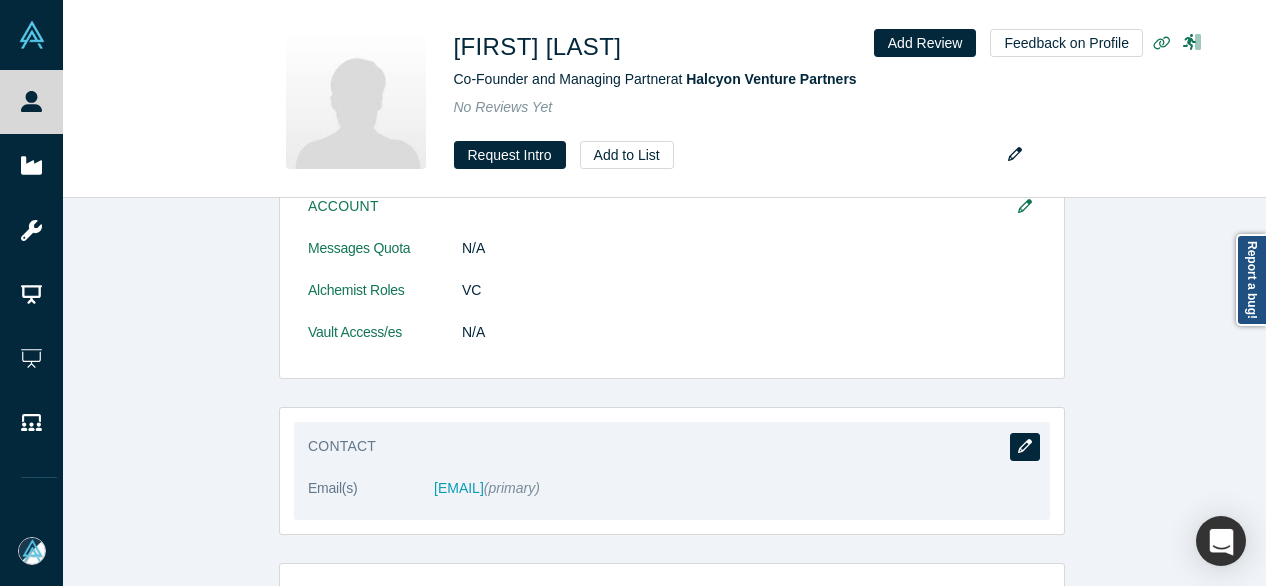 click at bounding box center (1025, 447) 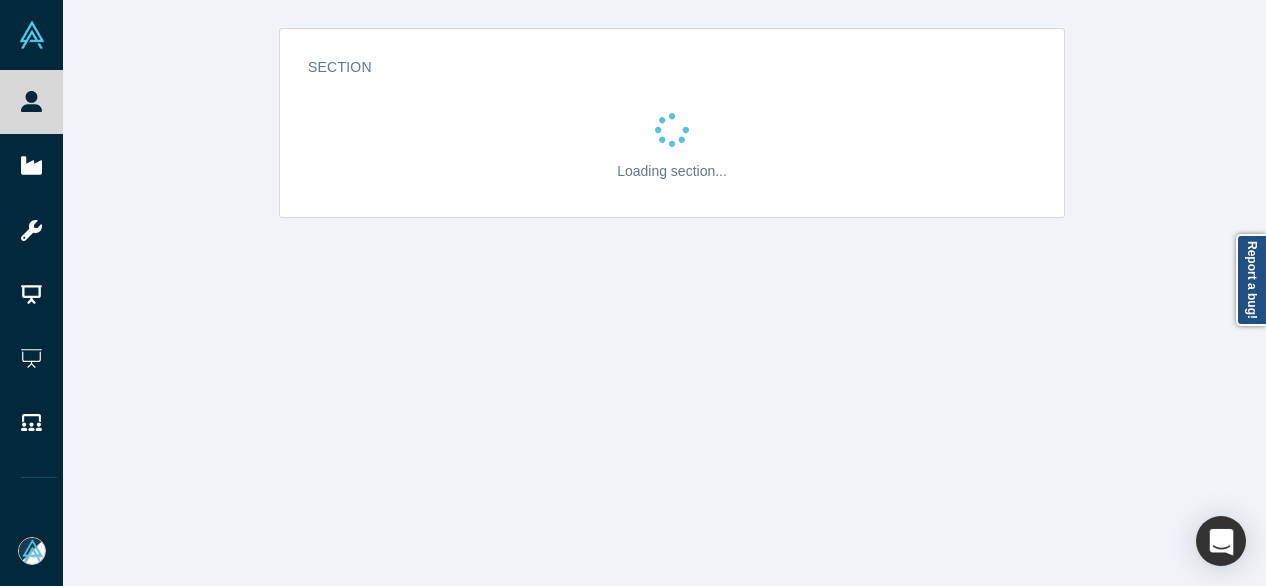 scroll, scrollTop: 0, scrollLeft: 0, axis: both 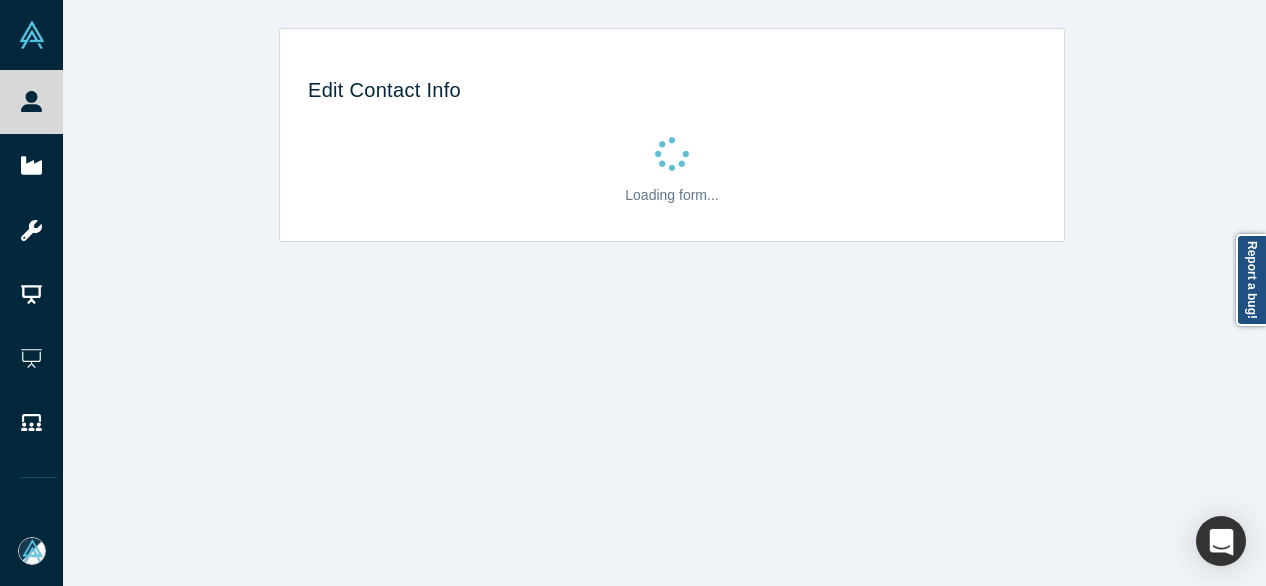 select on "US" 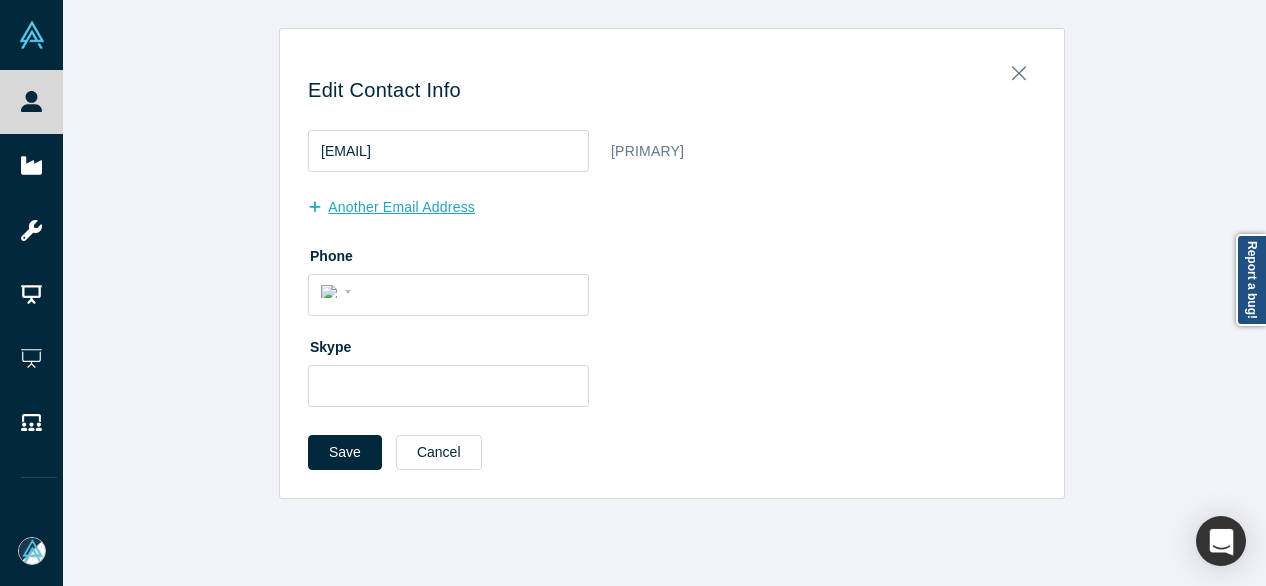 click on "another Email Address" at bounding box center (402, 207) 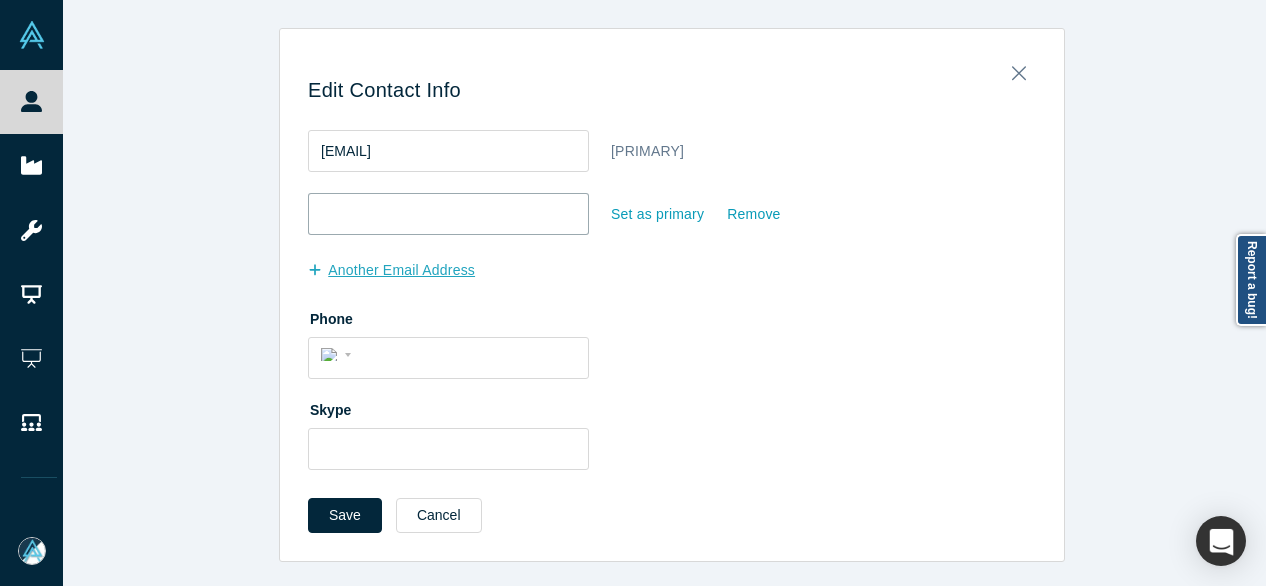 click at bounding box center [448, 214] 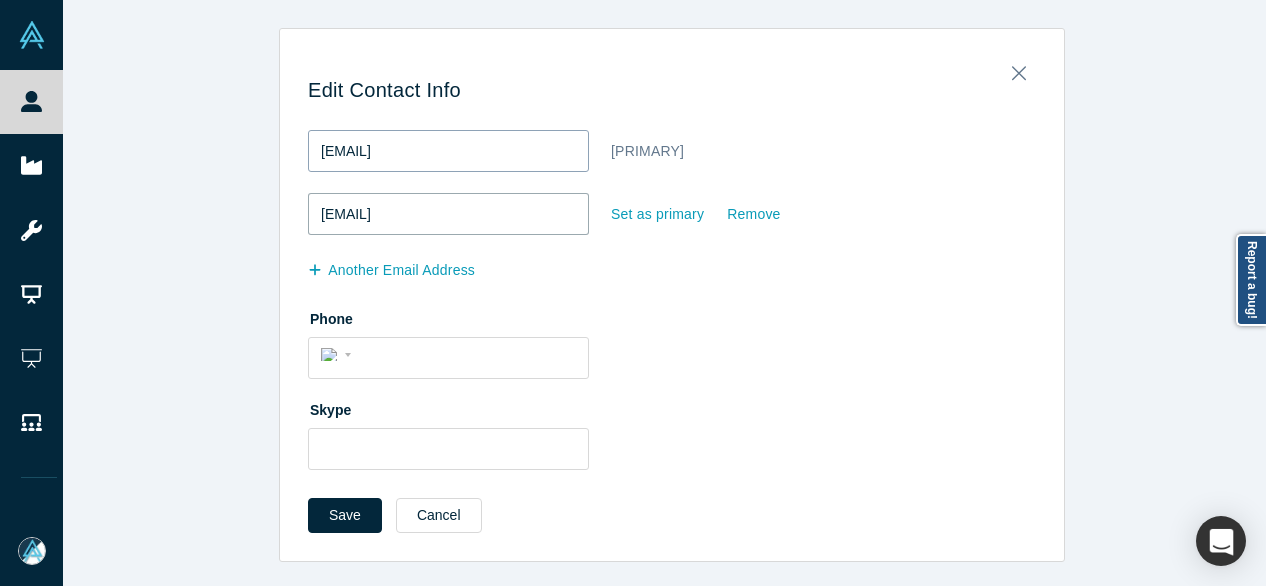 type on "kate@halcyonventurepartners.com" 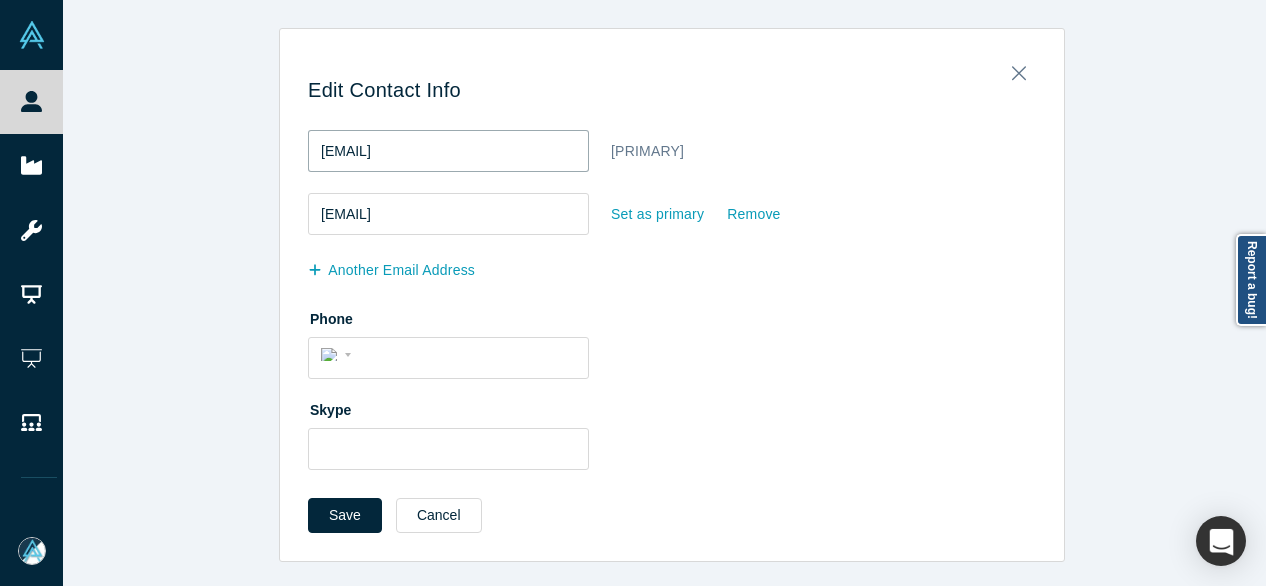drag, startPoint x: 511, startPoint y: 157, endPoint x: 309, endPoint y: 154, distance: 202.02228 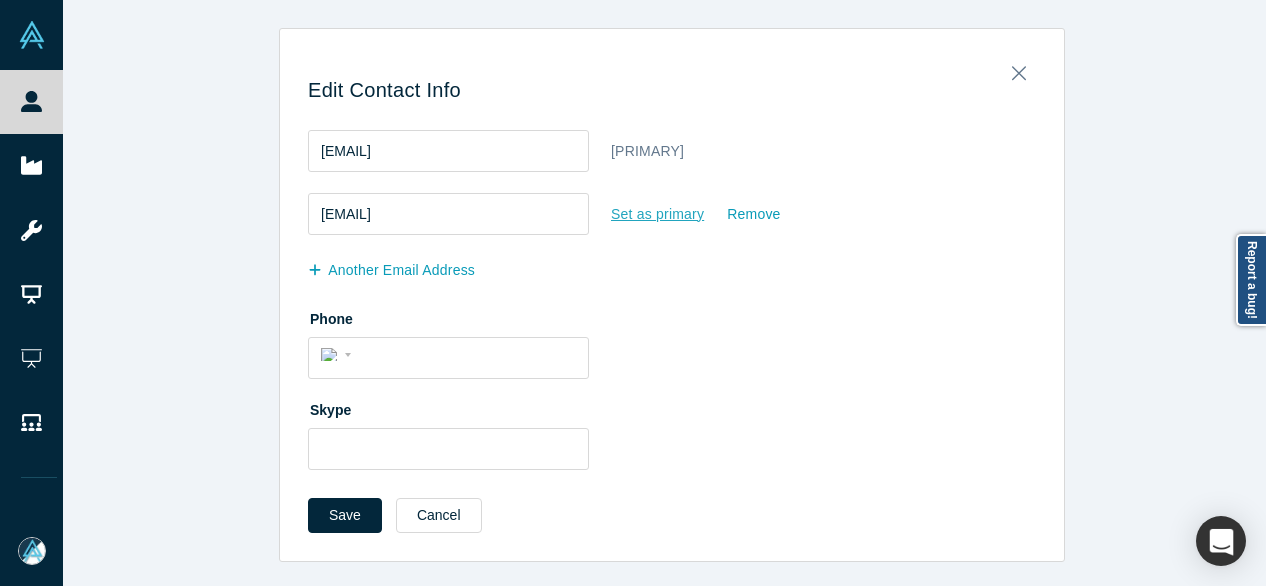 click on "Set as primary" at bounding box center [657, 214] 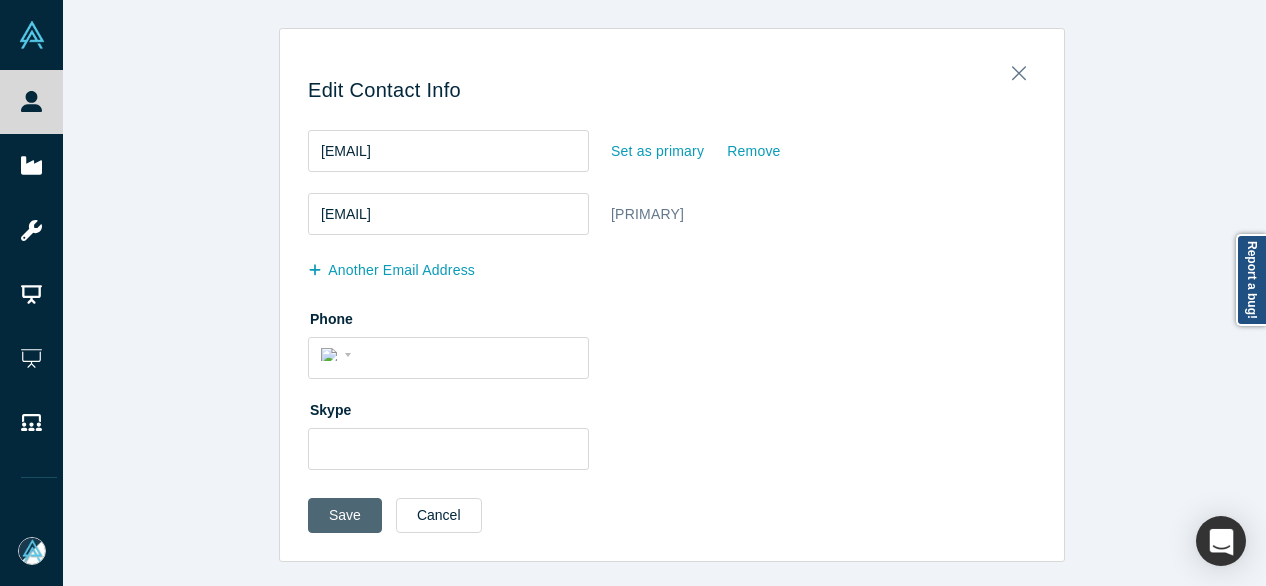 click on "Save" at bounding box center (345, 515) 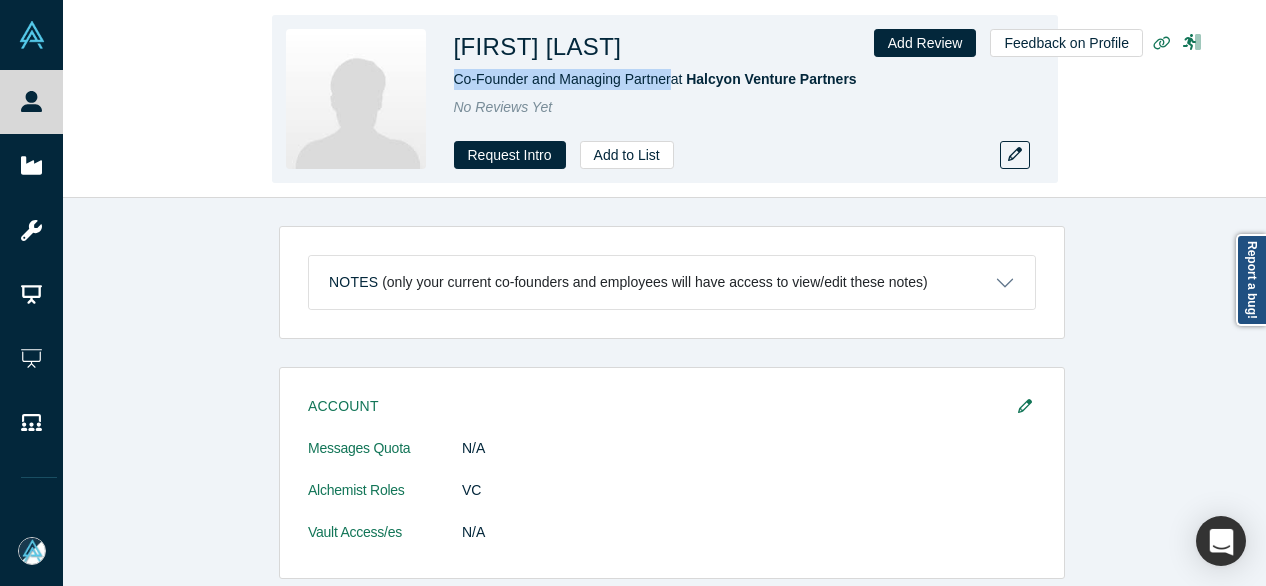 drag, startPoint x: 450, startPoint y: 79, endPoint x: 670, endPoint y: 88, distance: 220.18402 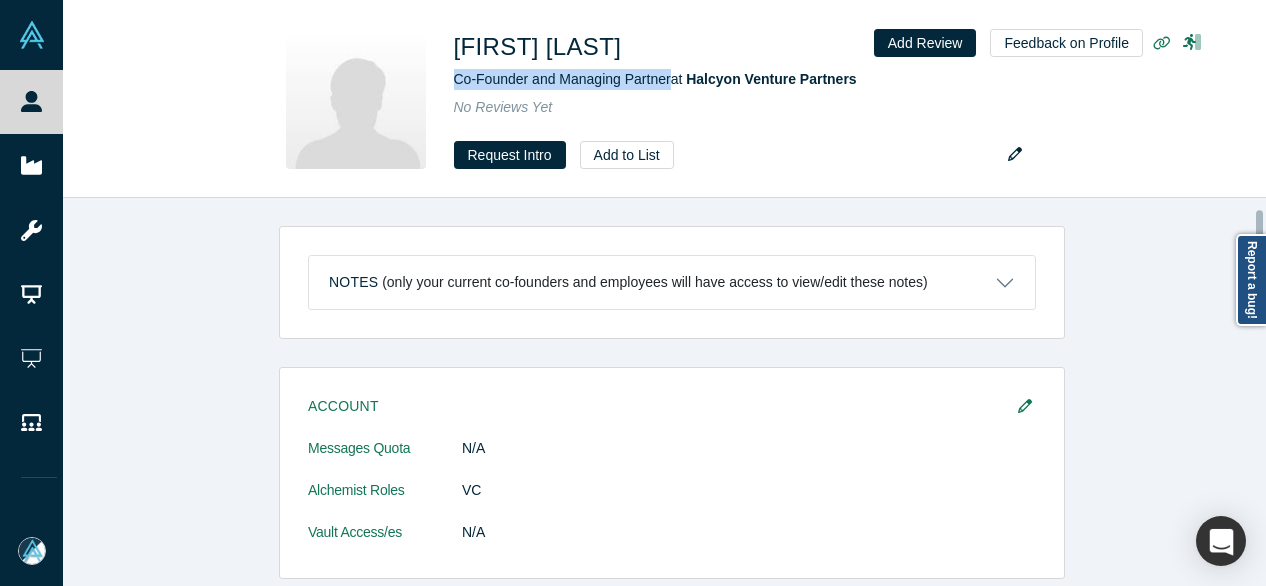 scroll, scrollTop: 200, scrollLeft: 0, axis: vertical 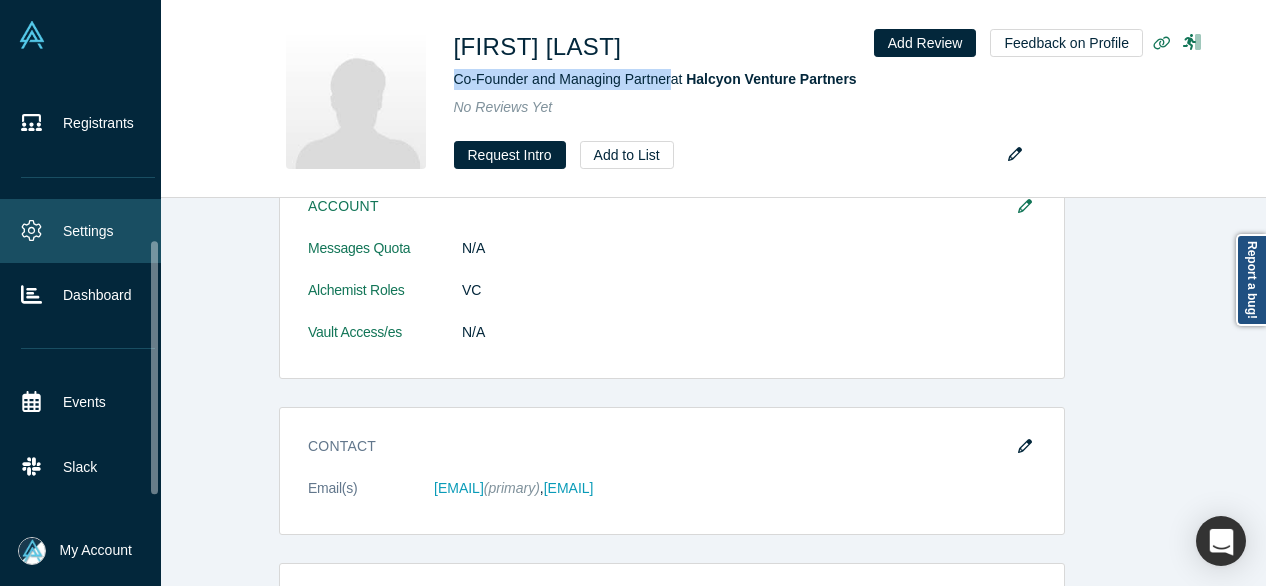 click on "Settings" at bounding box center [88, 231] 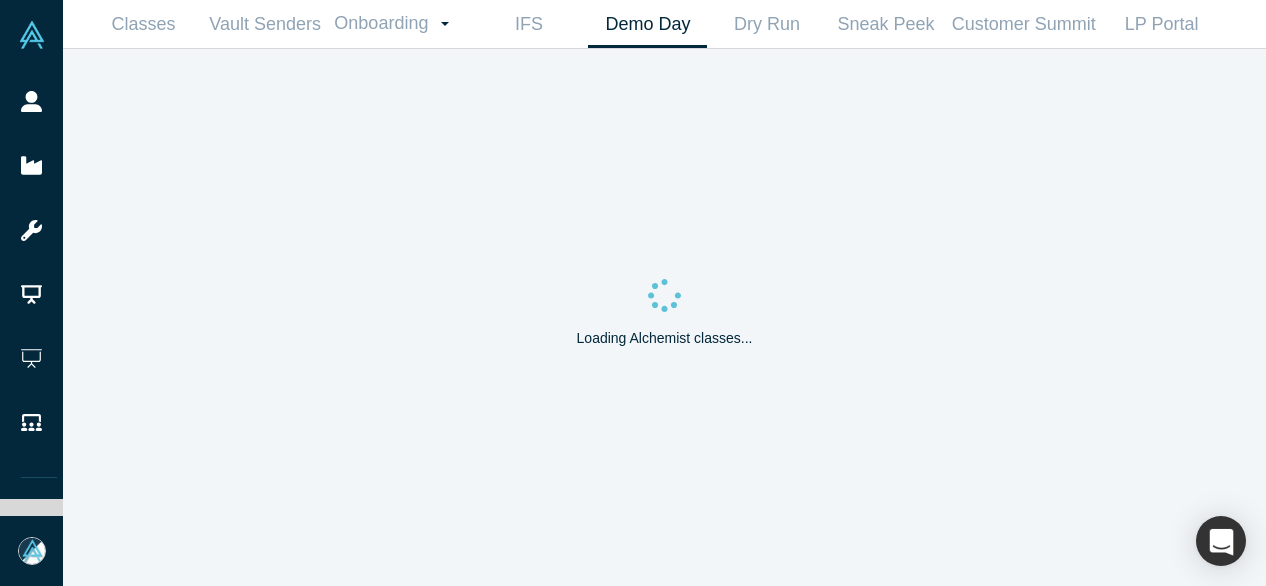 scroll, scrollTop: 0, scrollLeft: 0, axis: both 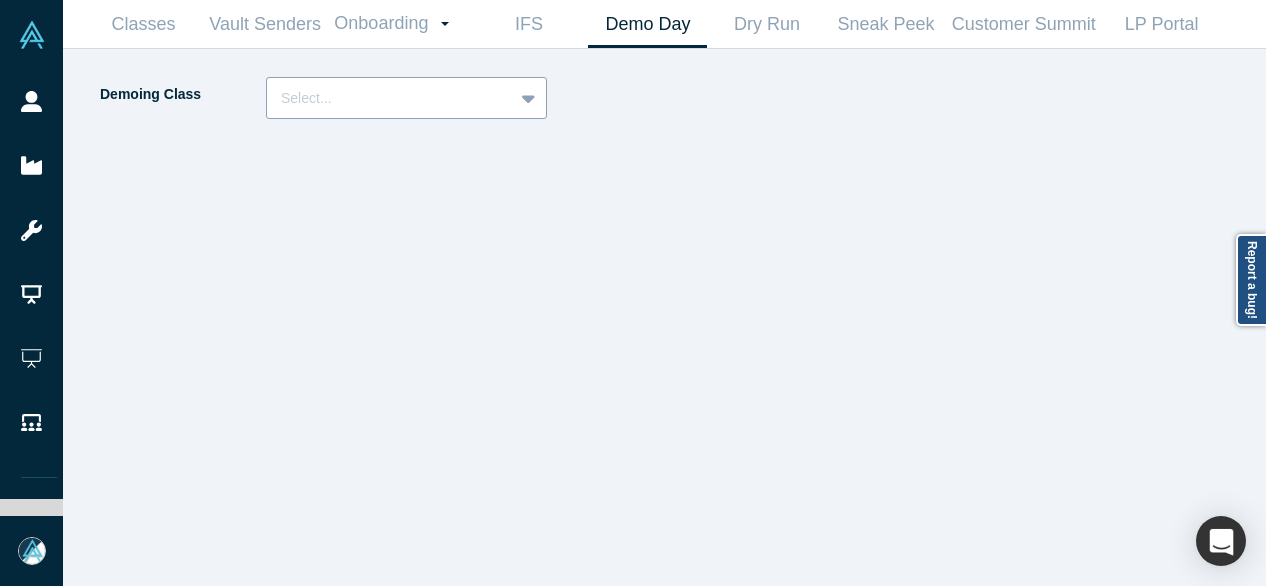 click at bounding box center [390, 98] 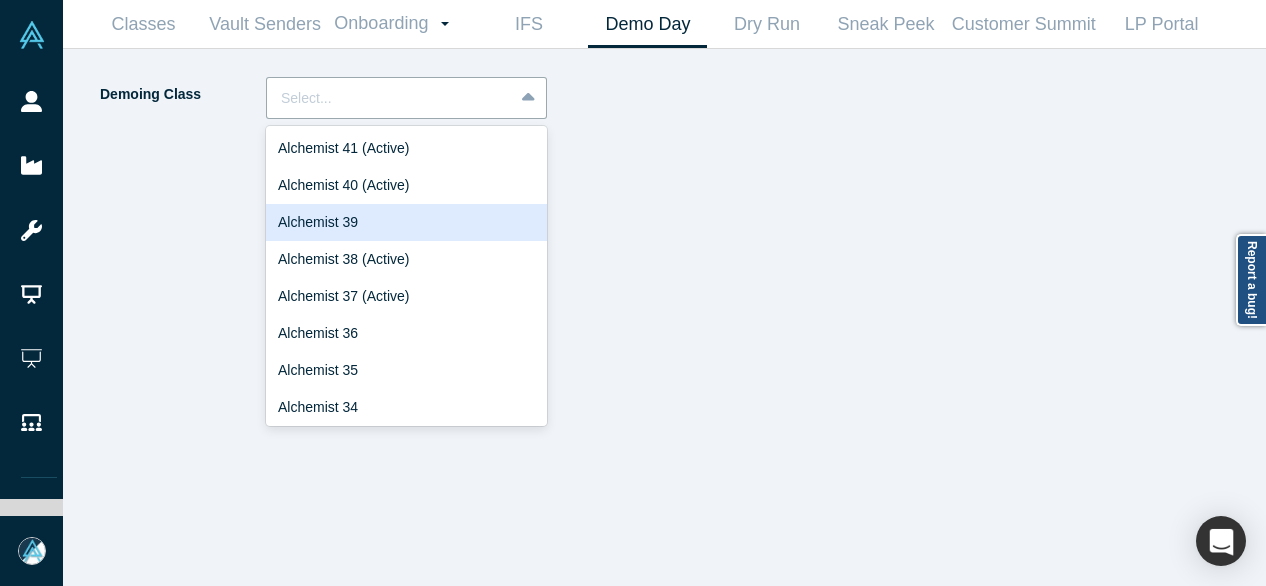 click on "Alchemist 39" at bounding box center [406, 222] 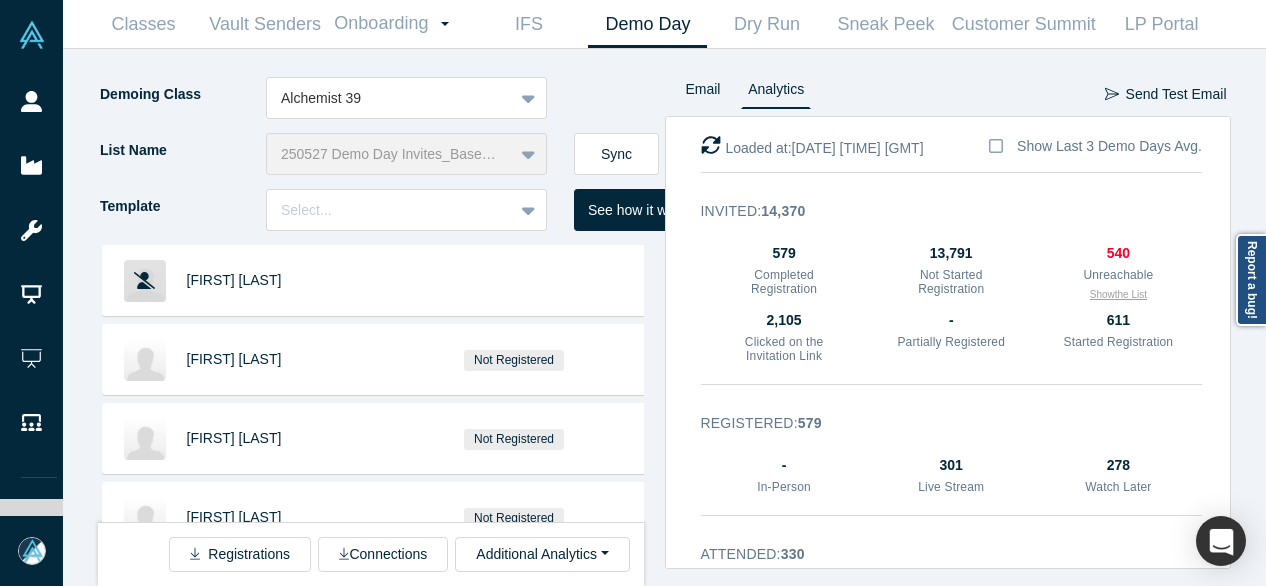 click on "Show  the List" at bounding box center (1118, 294) 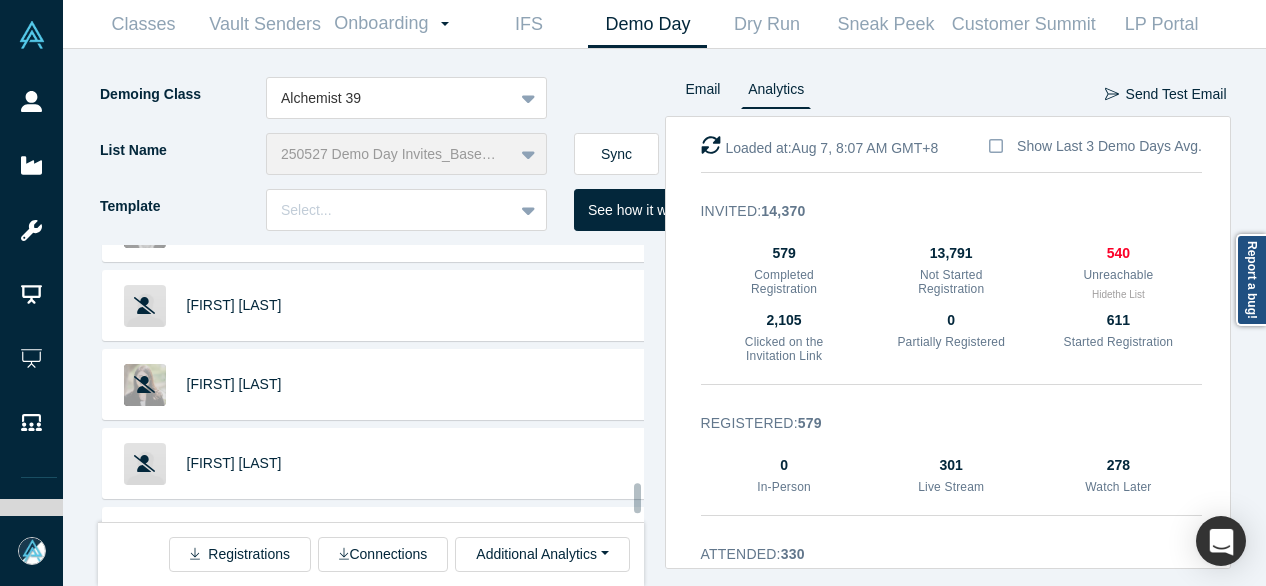 scroll, scrollTop: 22488, scrollLeft: 0, axis: vertical 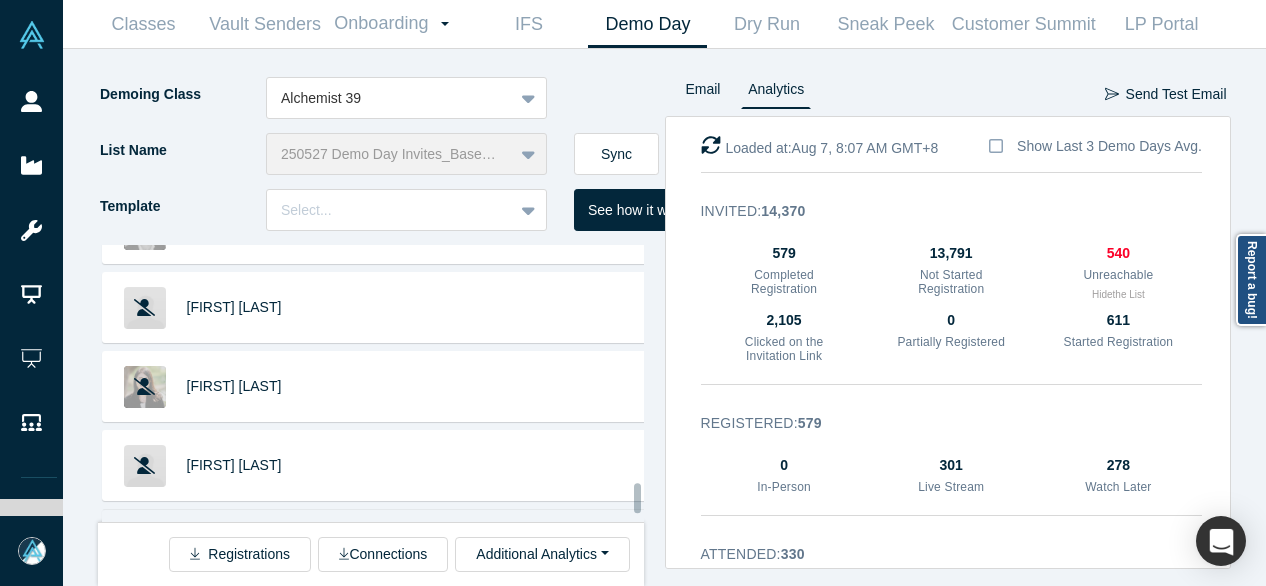 click on "John Cadeddu" at bounding box center (234, 544) 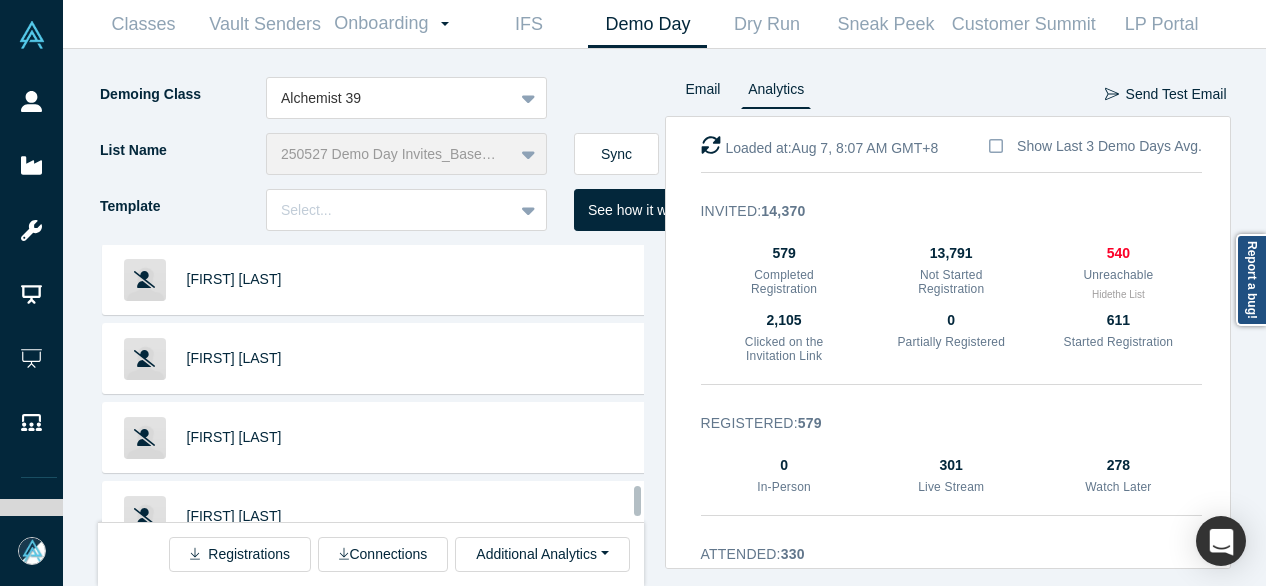 scroll, scrollTop: 24454, scrollLeft: 0, axis: vertical 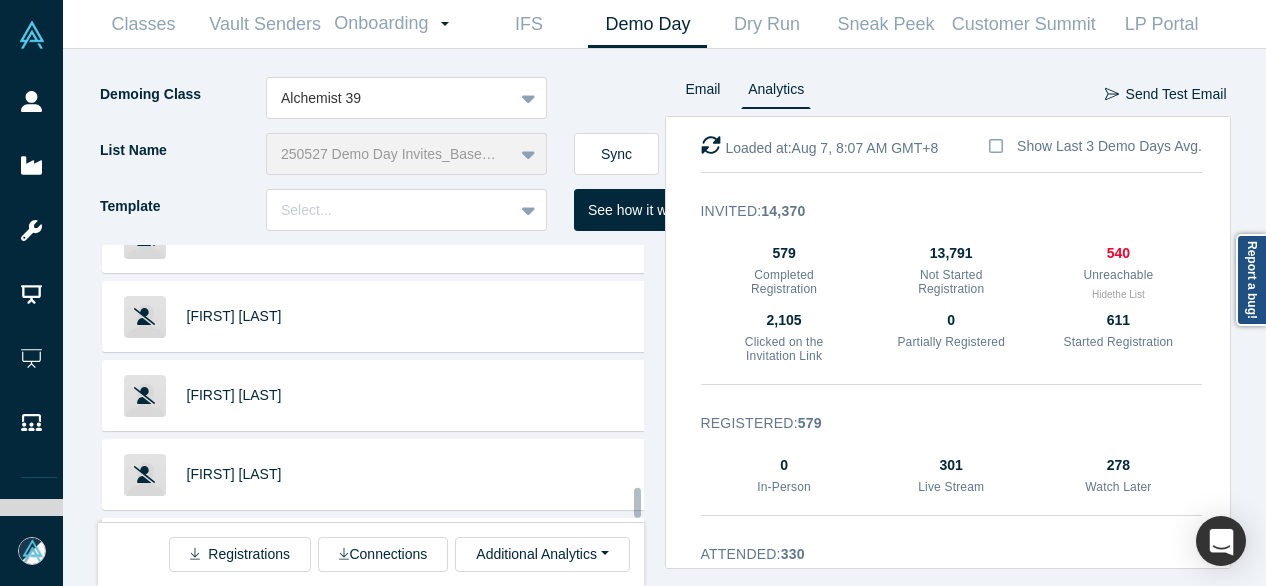 click on "Sarah Sommer" at bounding box center (234, 632) 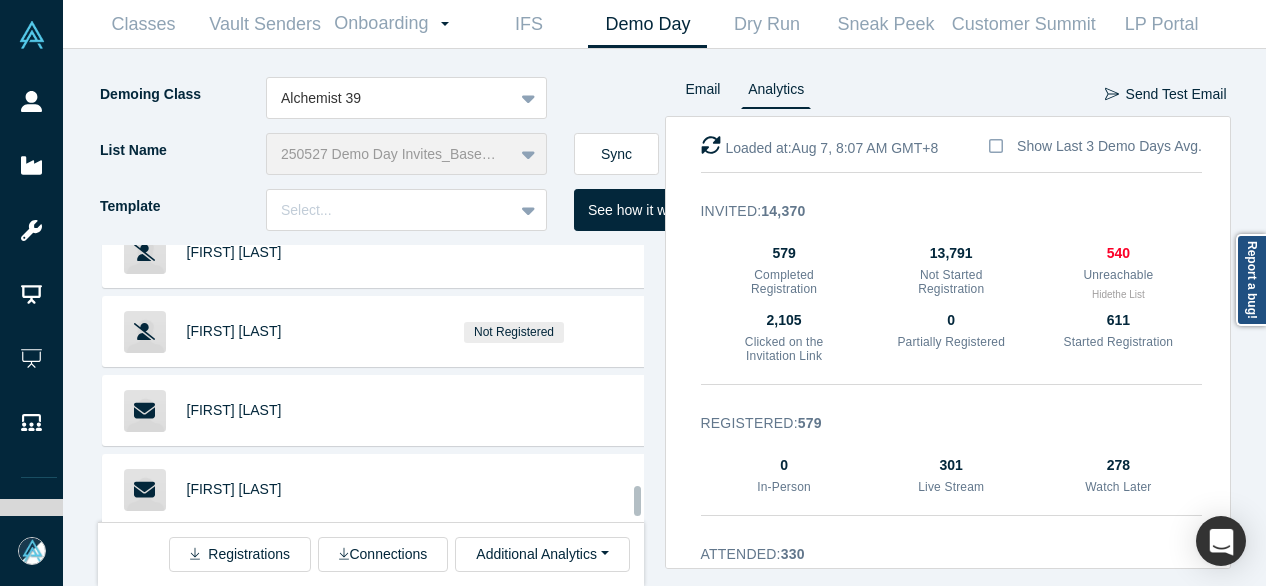 scroll, scrollTop: 26122, scrollLeft: 0, axis: vertical 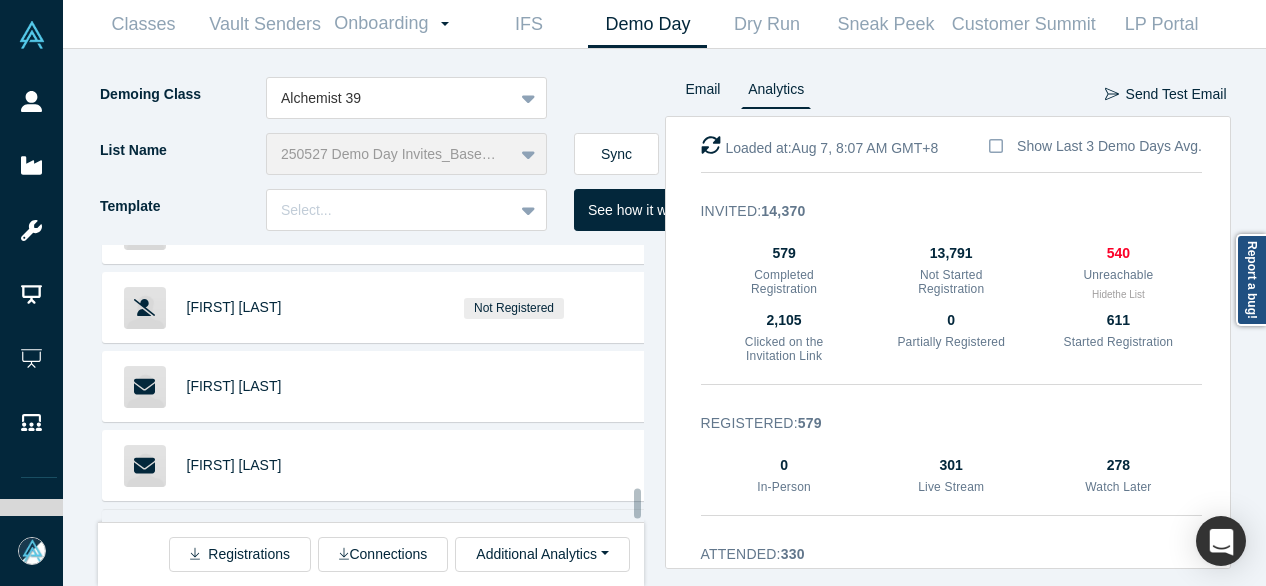 click on "Maya Rogers" at bounding box center (234, 544) 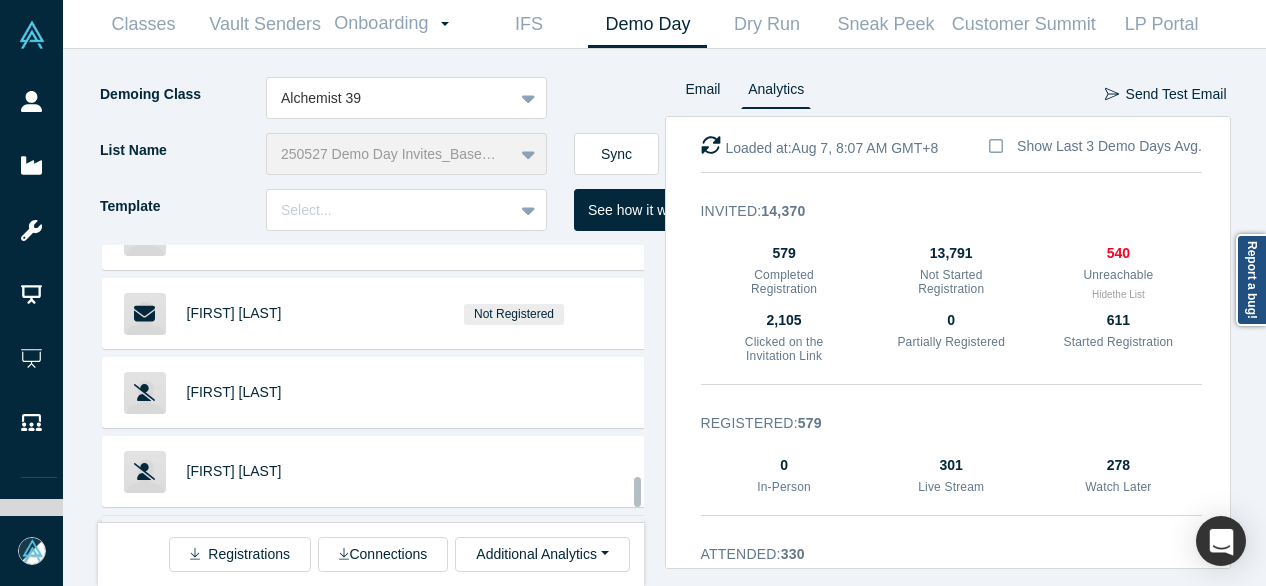 scroll, scrollTop: 26322, scrollLeft: 0, axis: vertical 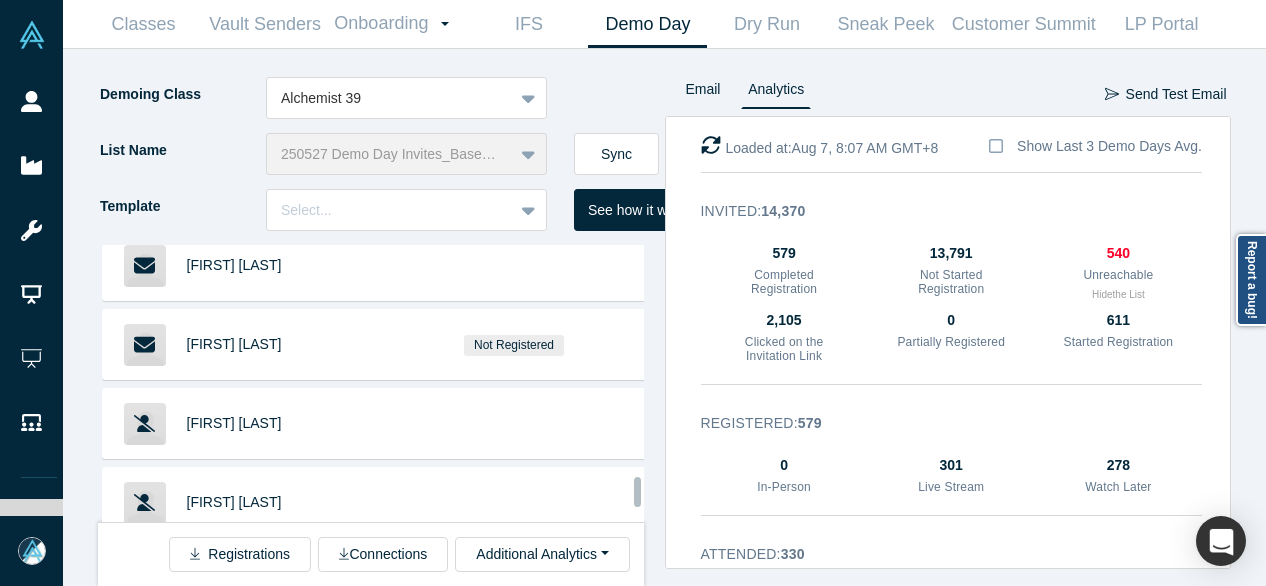 click on "Scott Petry" at bounding box center (234, 581) 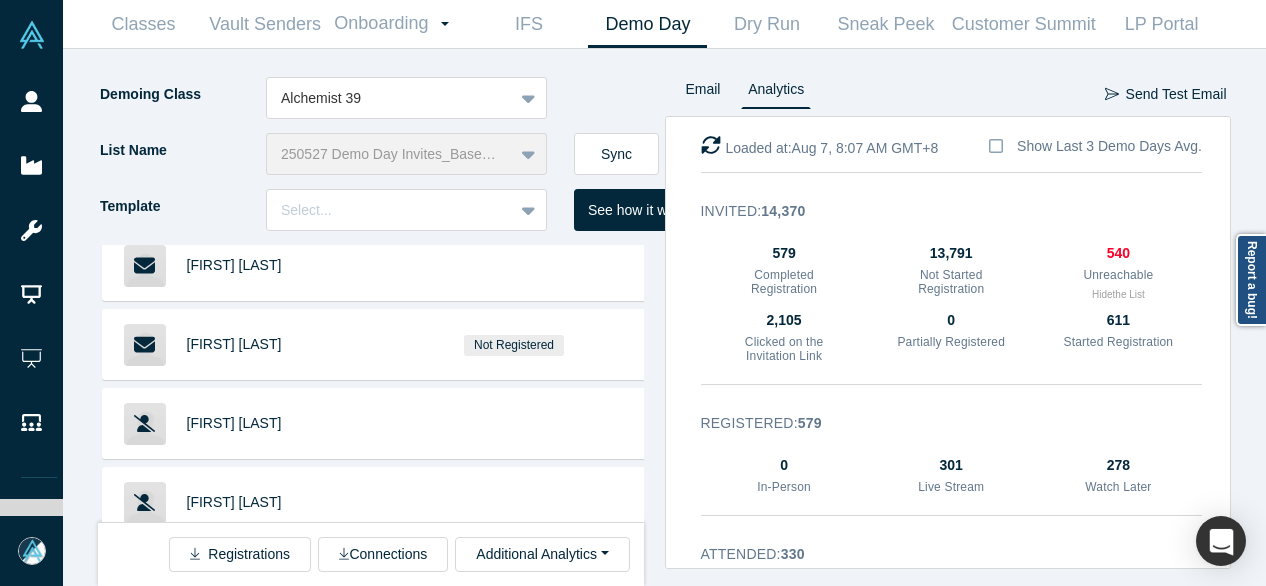 click on "John Buttrick" at bounding box center [234, 660] 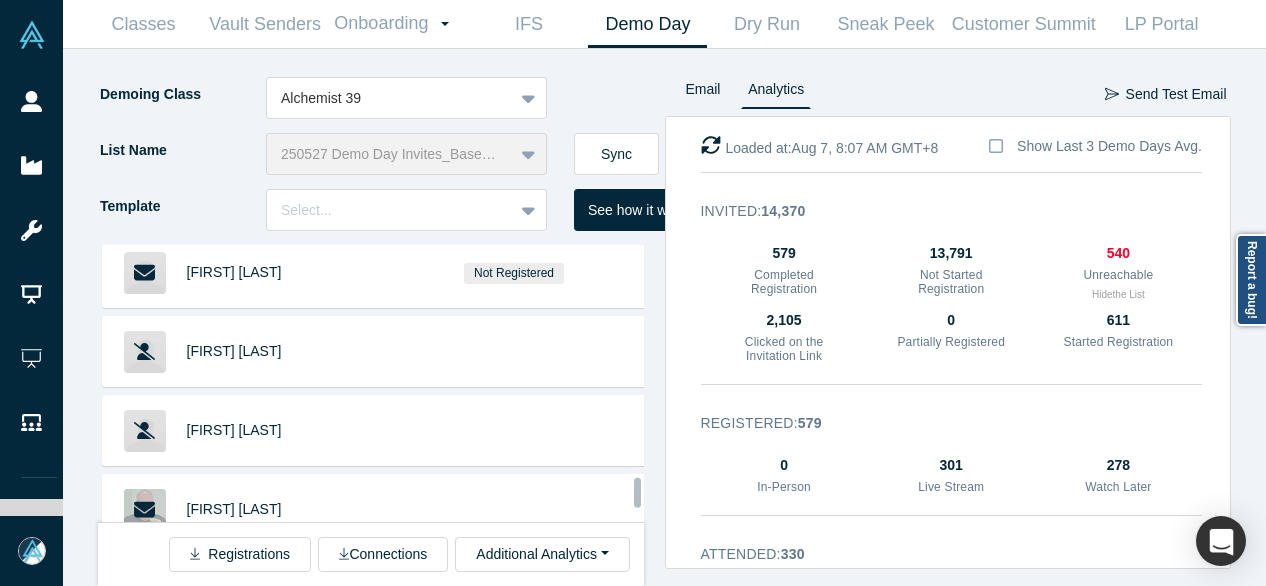 scroll, scrollTop: 26422, scrollLeft: 0, axis: vertical 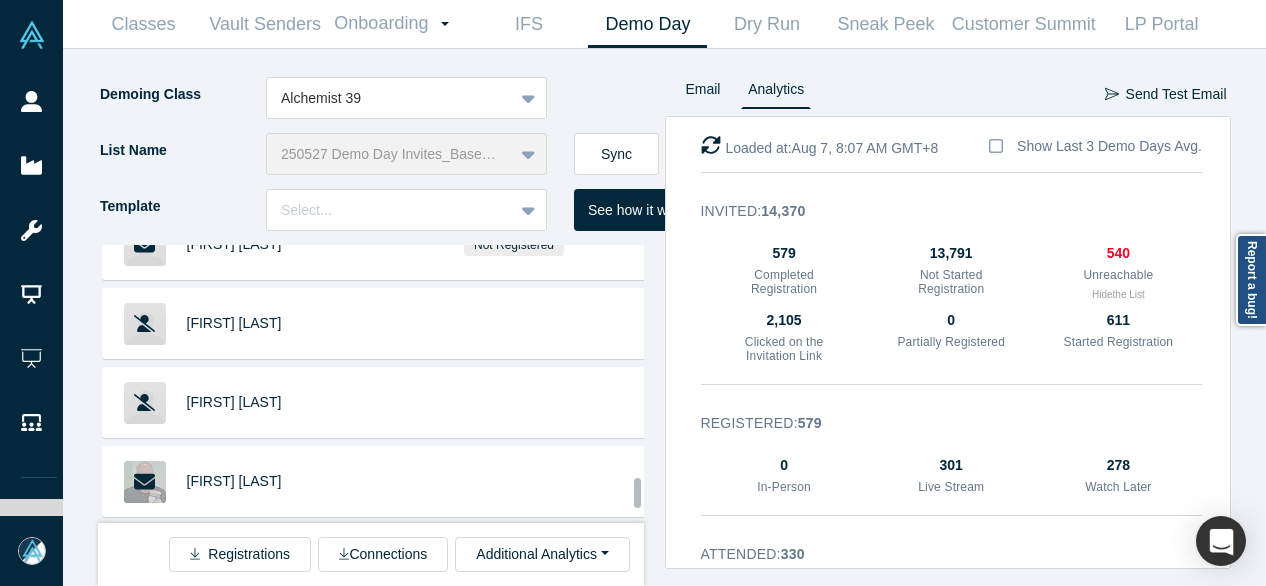 click on "Taz Patel" at bounding box center (234, 718) 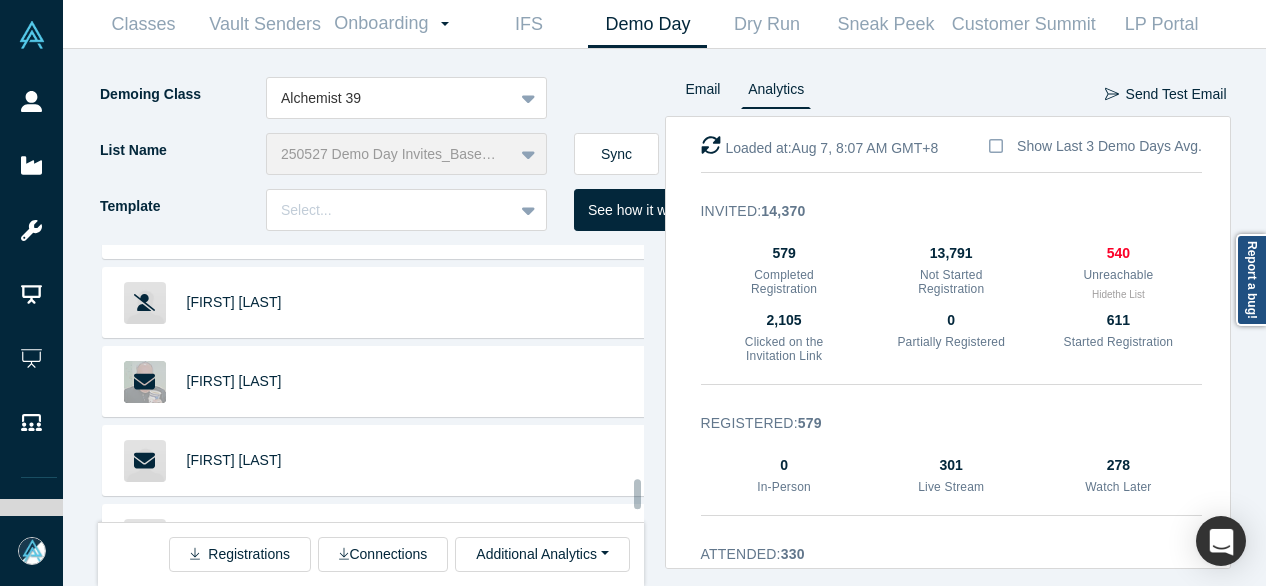 scroll, scrollTop: 26722, scrollLeft: 0, axis: vertical 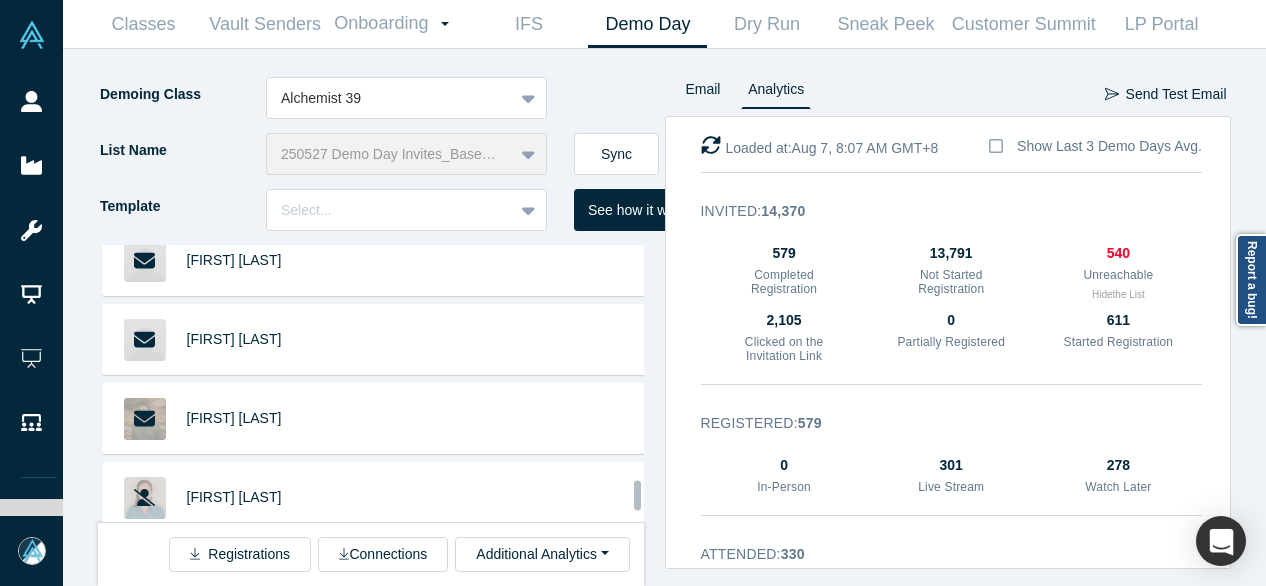 click on "[FIRST] [LAST]" at bounding box center [234, 655] 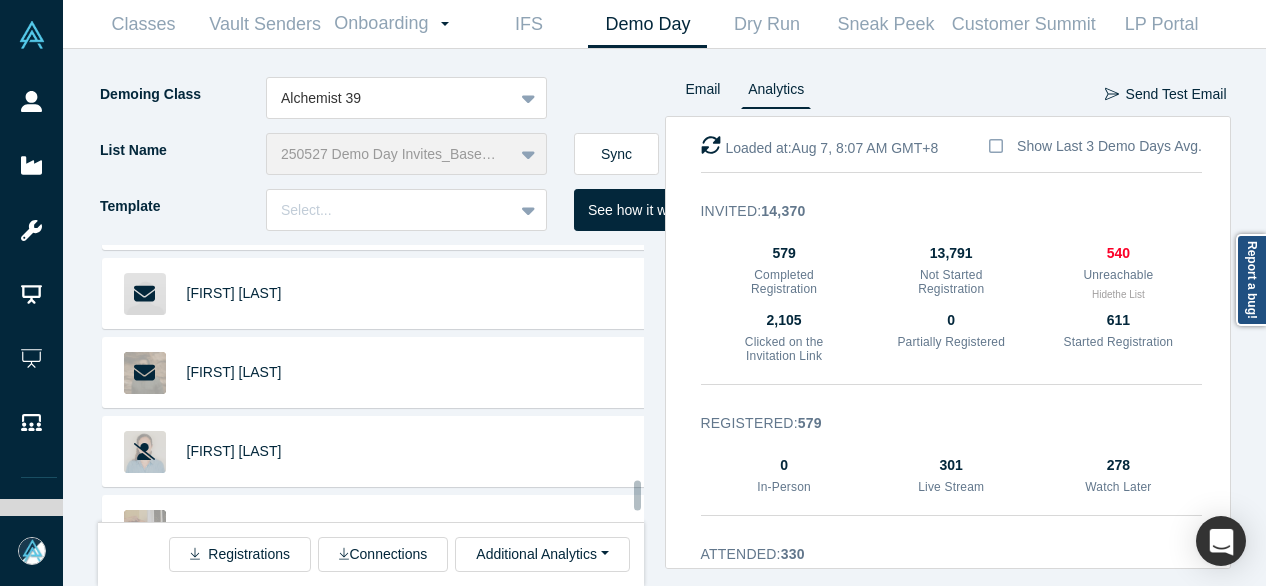 scroll, scrollTop: 26722, scrollLeft: 0, axis: vertical 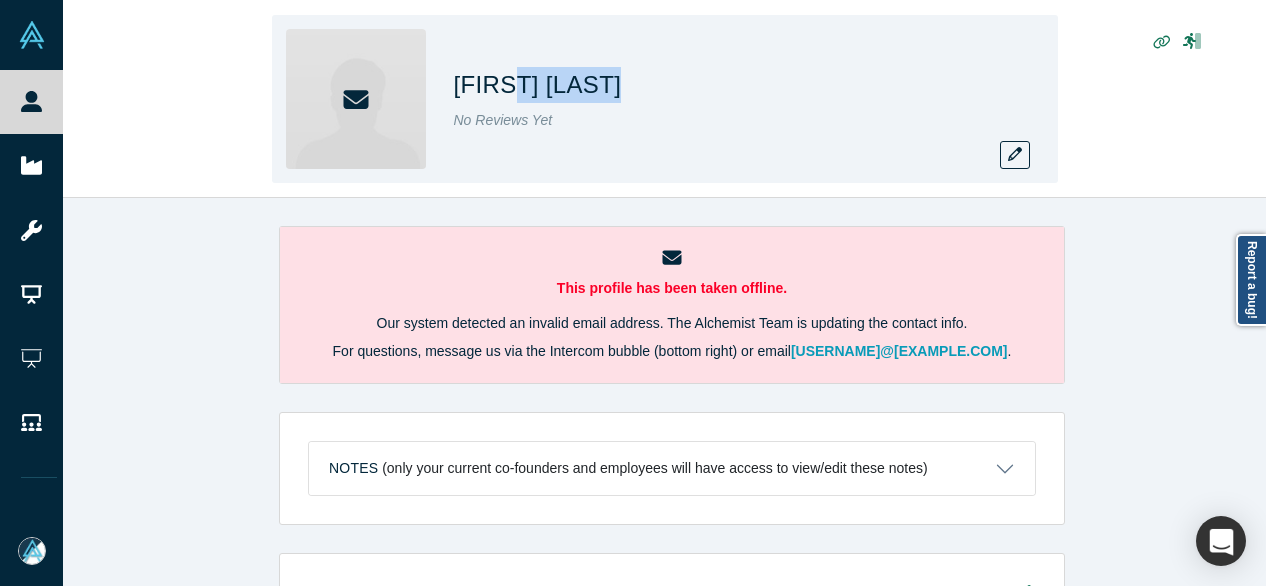 click on "[FIRST] [LAST]" at bounding box center (734, 85) 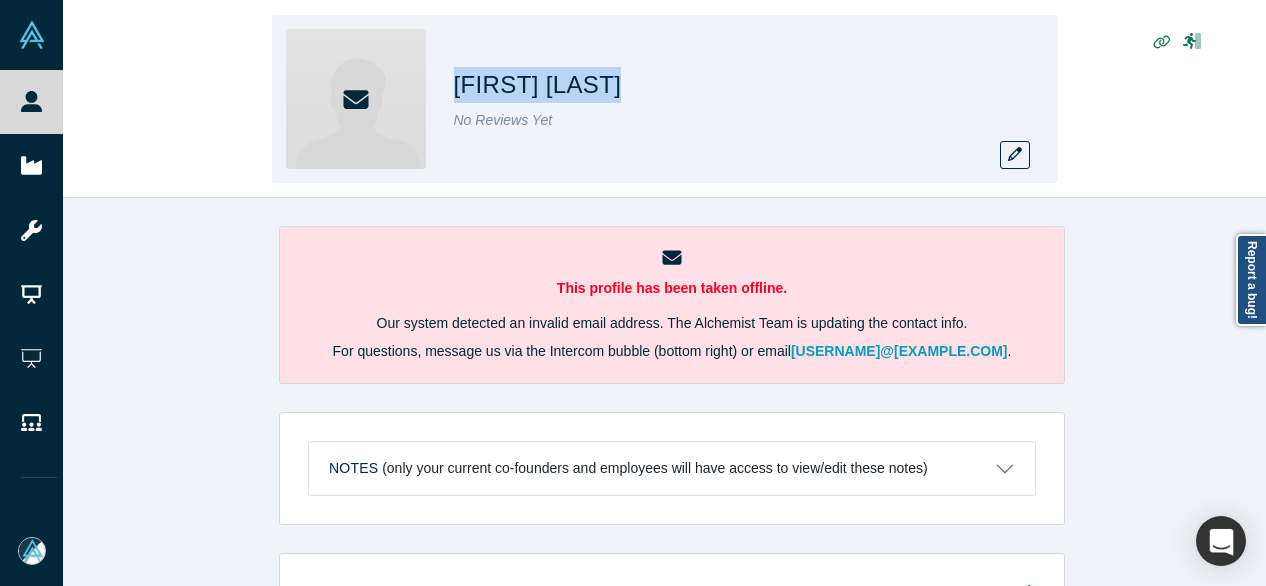 drag, startPoint x: 445, startPoint y: 85, endPoint x: 648, endPoint y: 96, distance: 203.2978 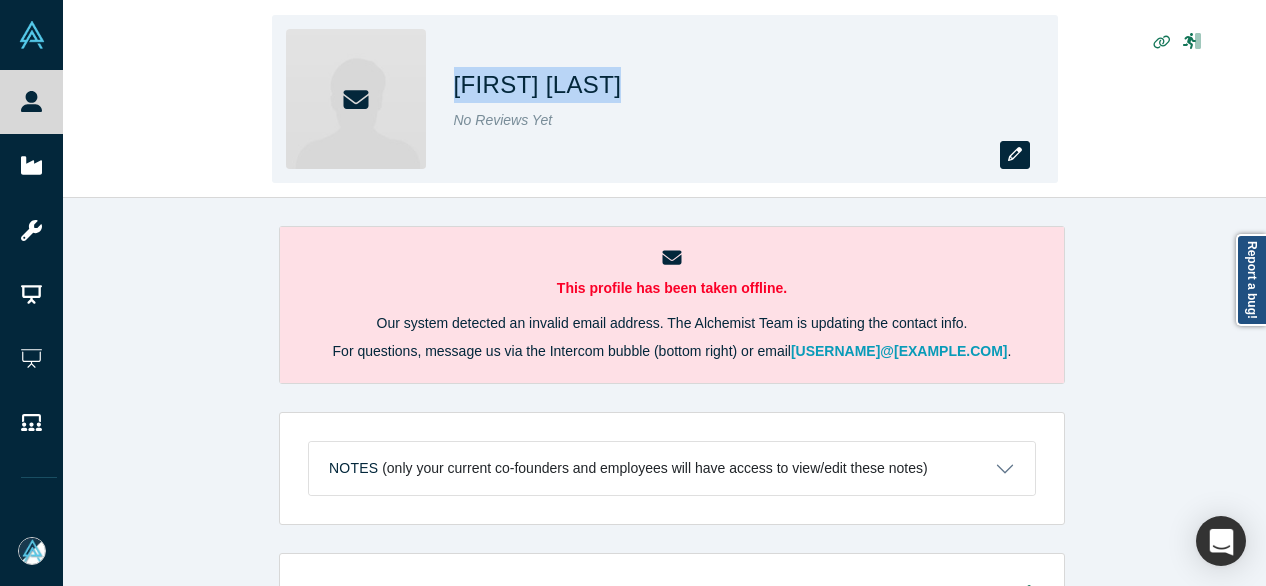click at bounding box center [1015, 155] 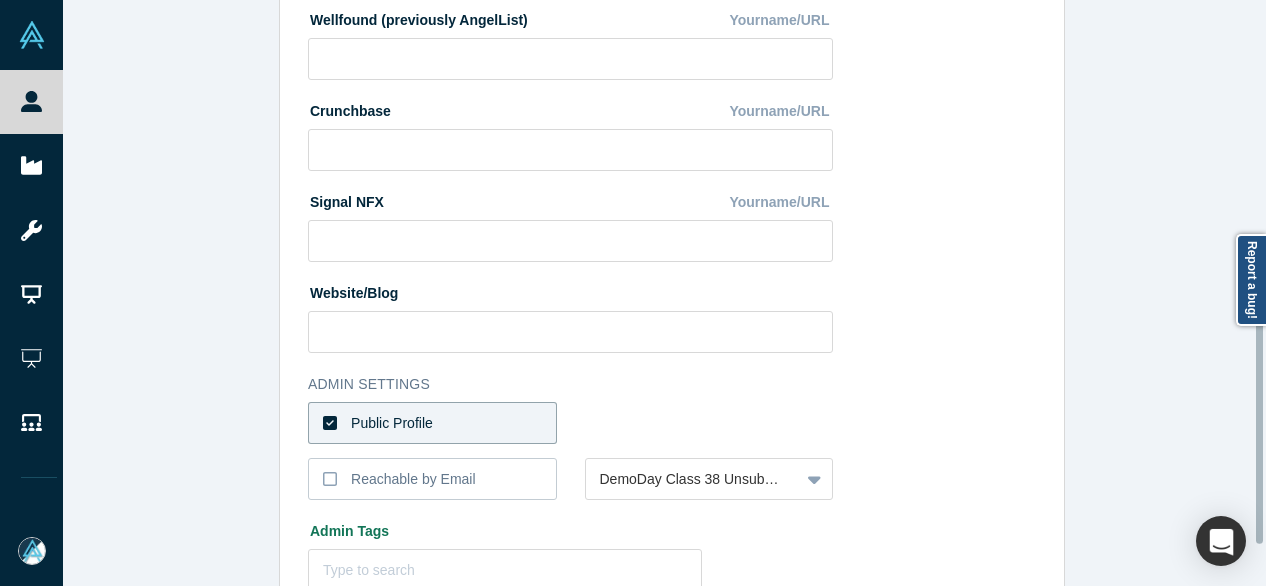 scroll, scrollTop: 800, scrollLeft: 0, axis: vertical 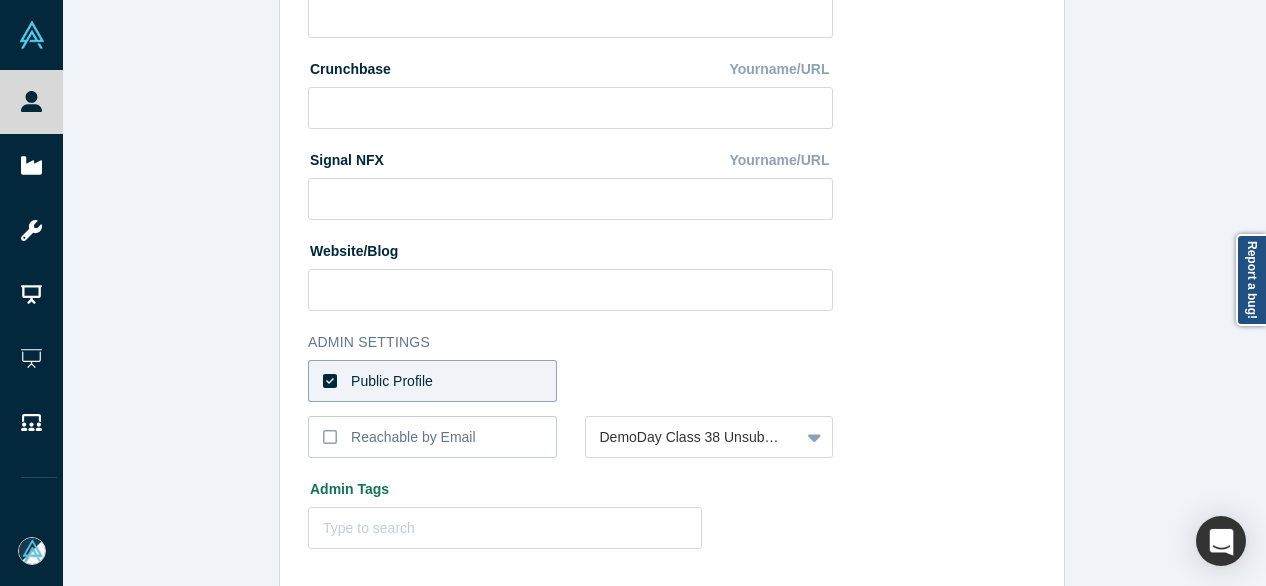 click on "Public Profile" at bounding box center [432, 381] 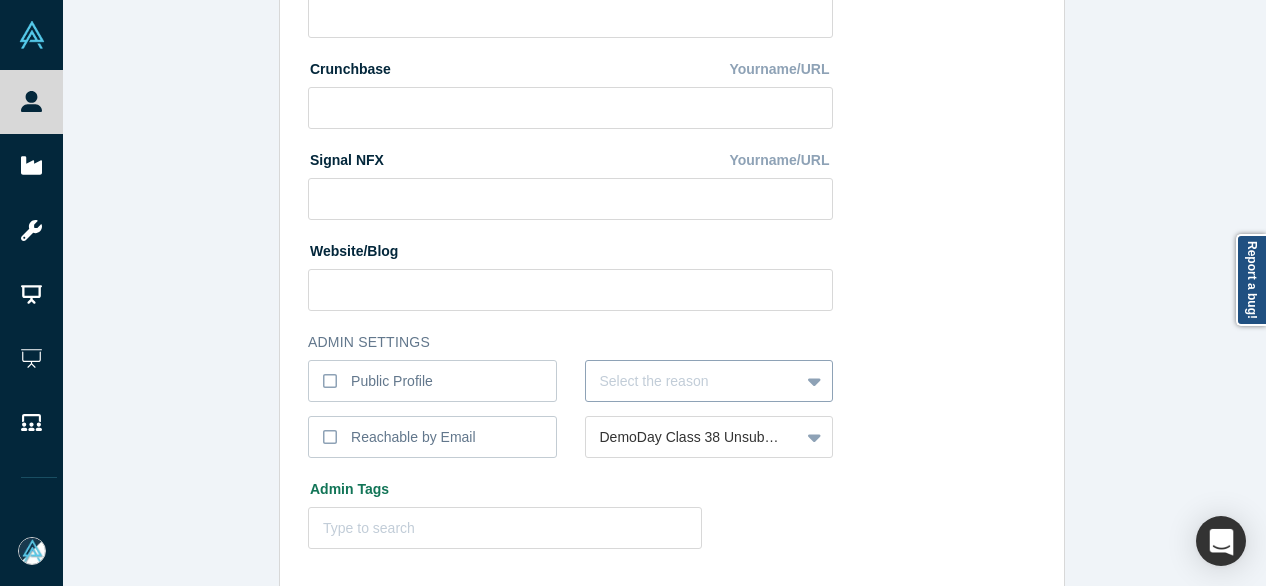 scroll, scrollTop: 860, scrollLeft: 0, axis: vertical 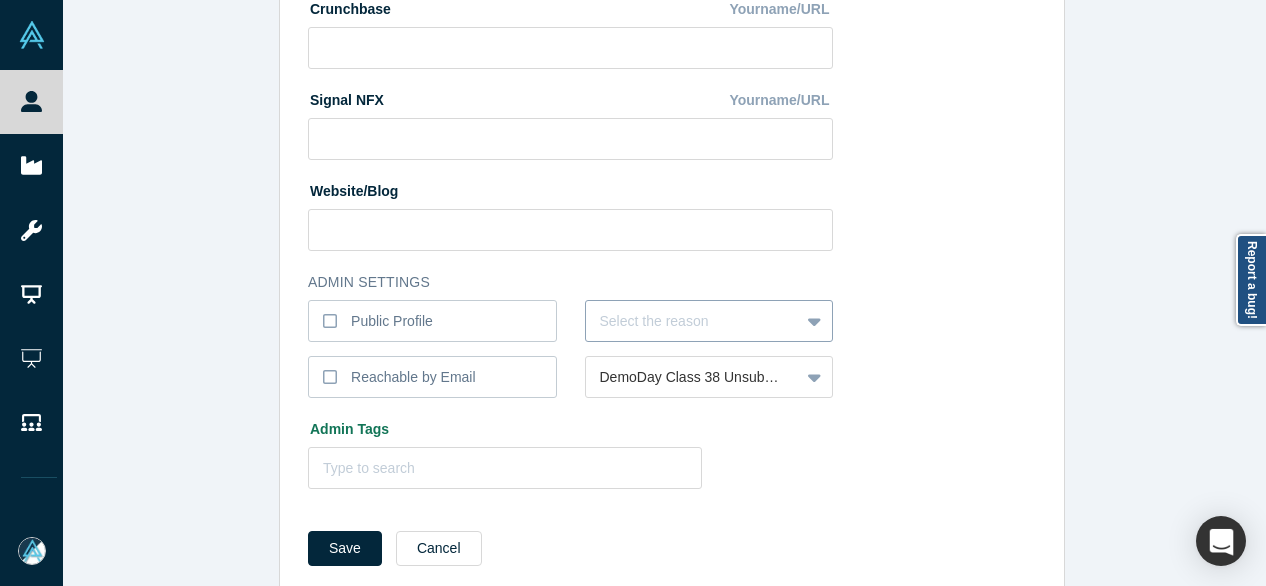 click on "Select the reason" at bounding box center [709, 321] 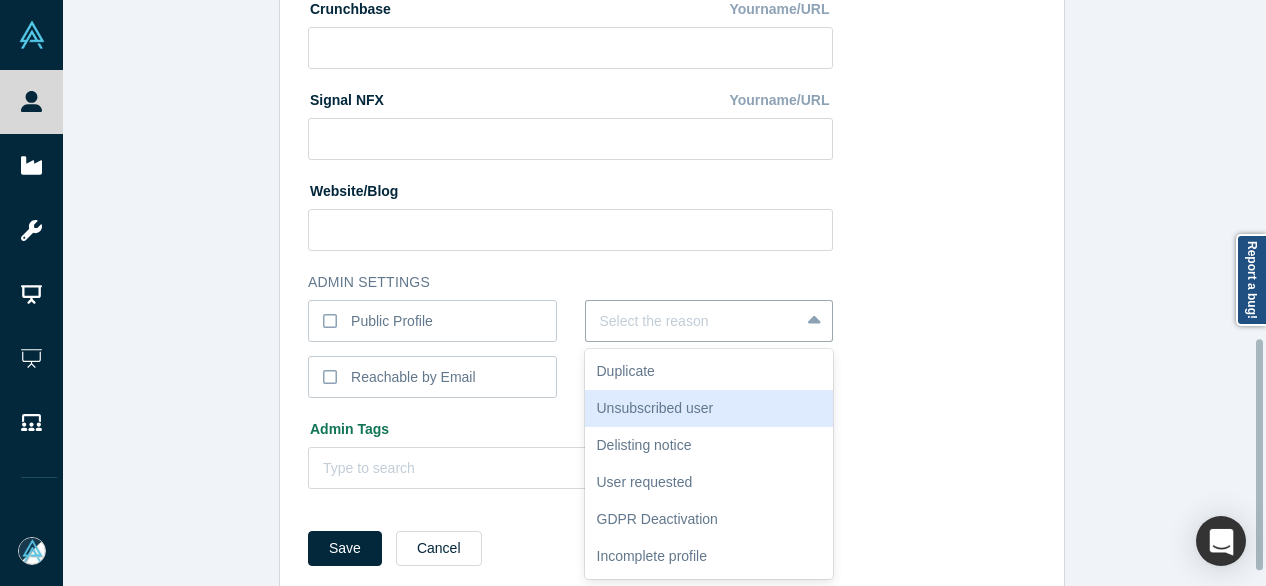 click on "Unsubscribed user" at bounding box center [709, 408] 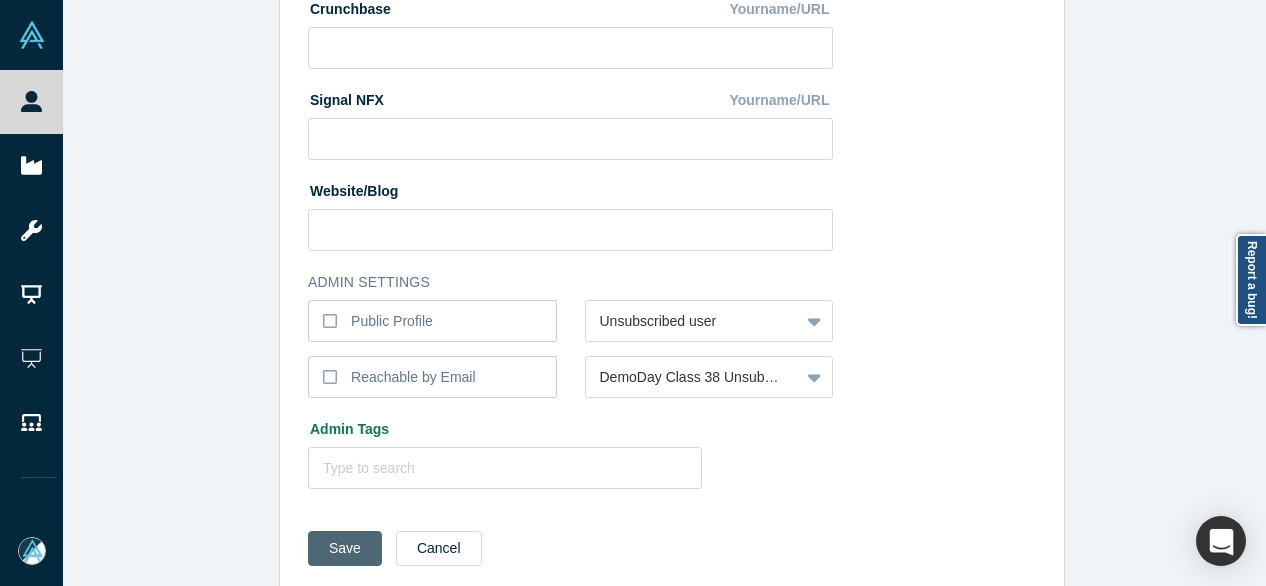 click on "Save" at bounding box center [345, 548] 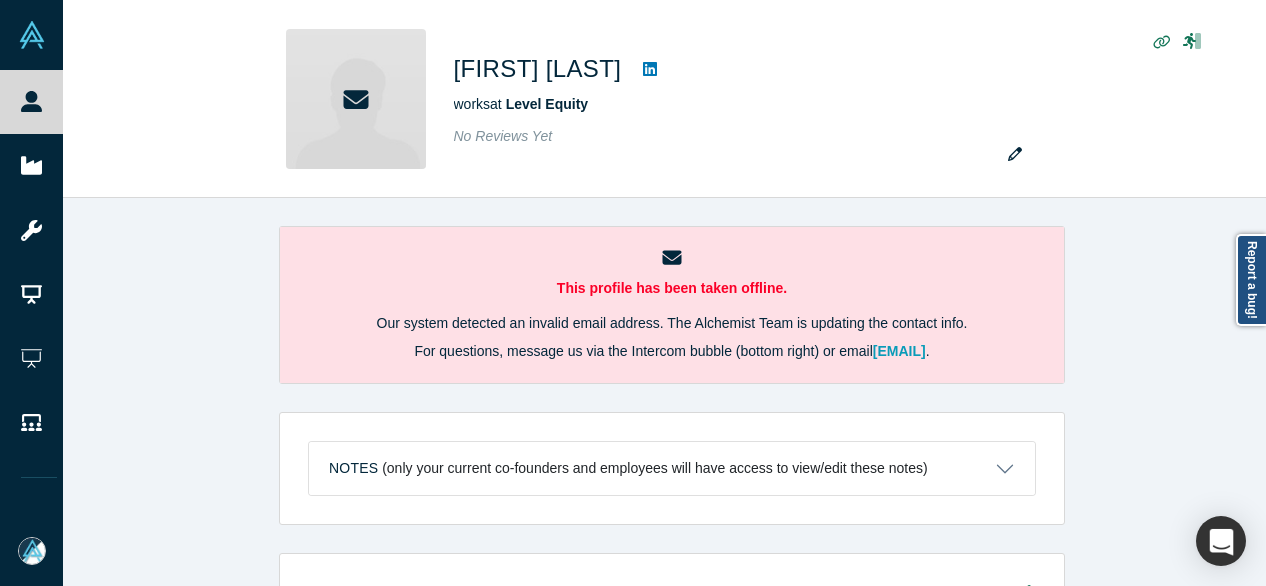 scroll, scrollTop: 0, scrollLeft: 0, axis: both 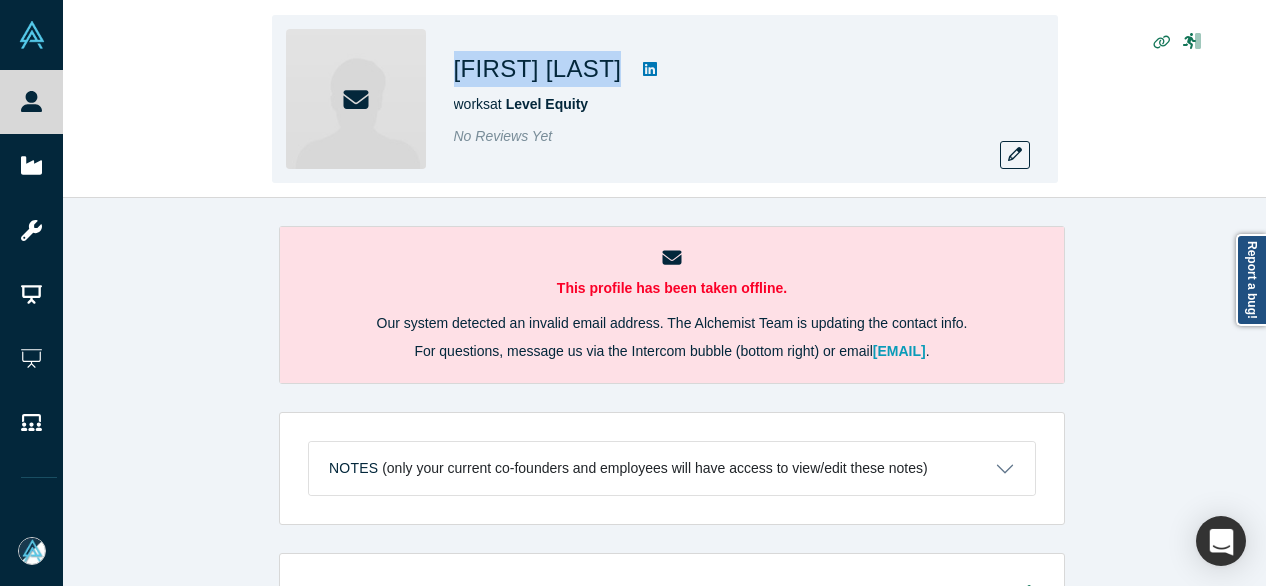 drag, startPoint x: 451, startPoint y: 77, endPoint x: 615, endPoint y: 68, distance: 164.24677 